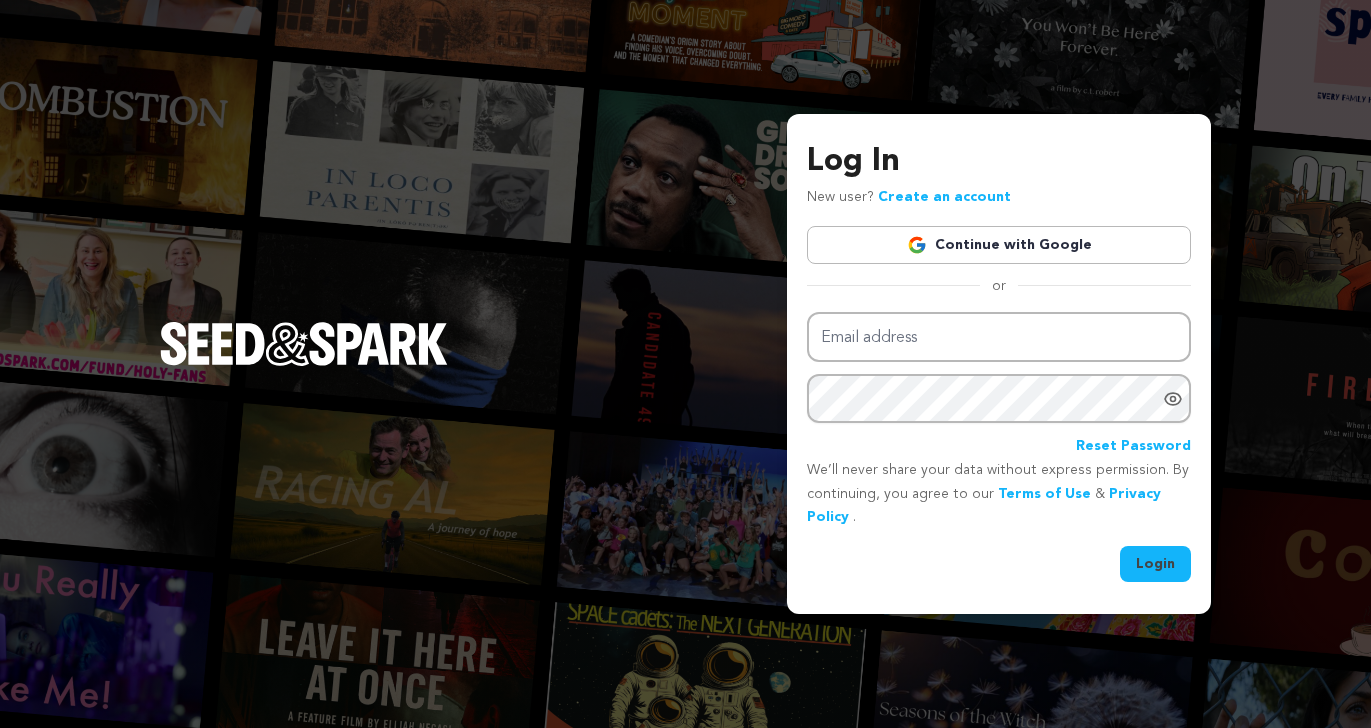 scroll, scrollTop: 0, scrollLeft: 0, axis: both 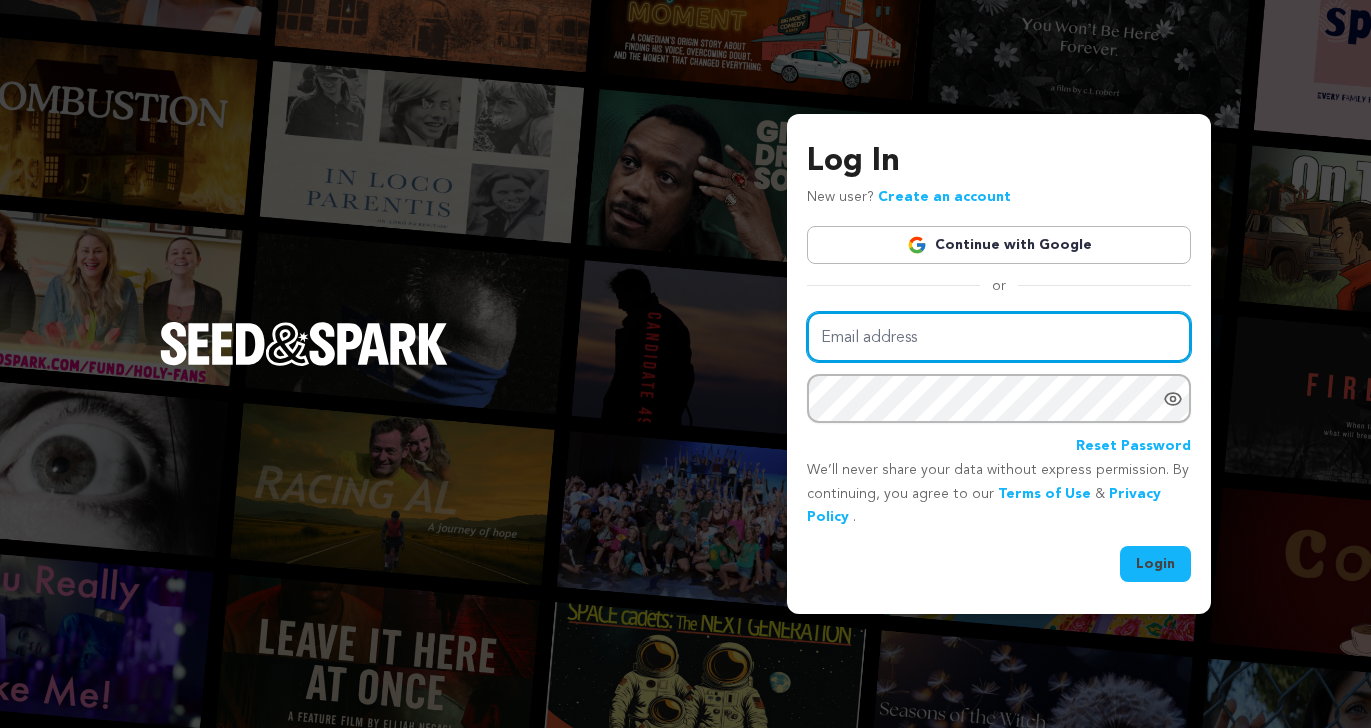 click on "Email address" at bounding box center [999, 337] 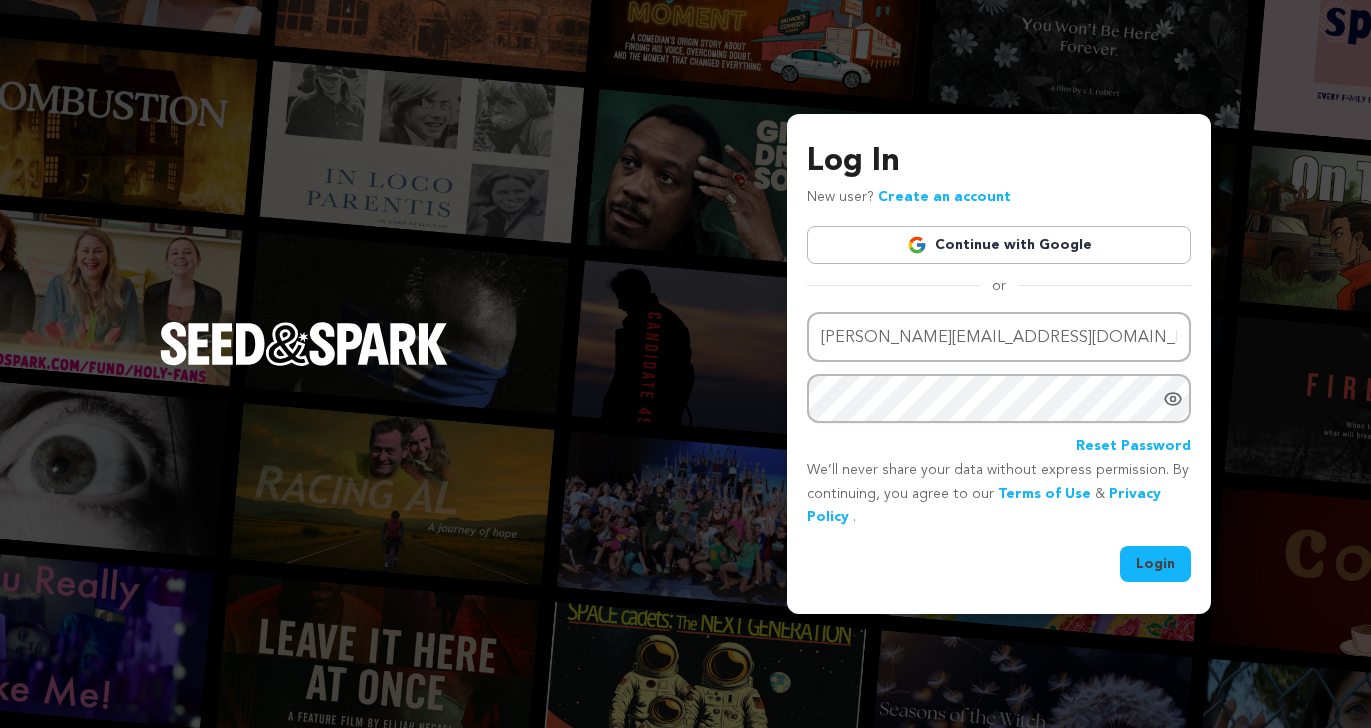 click on "Login" at bounding box center (1155, 564) 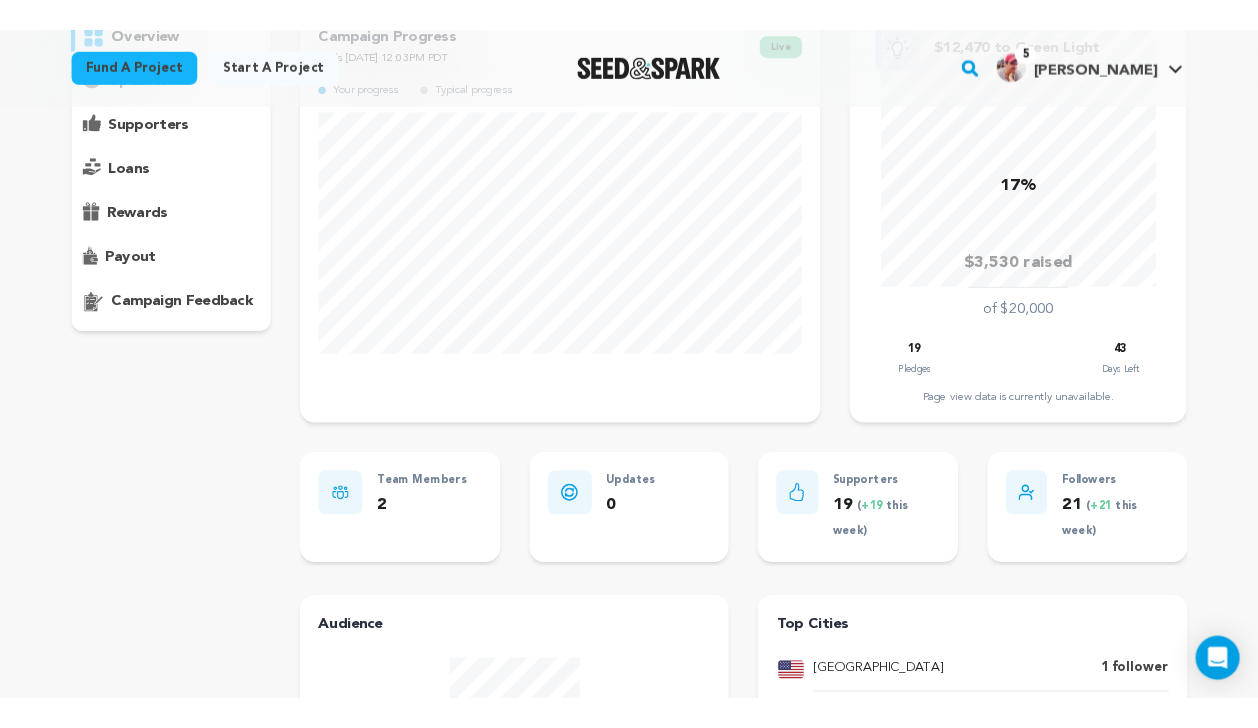 scroll, scrollTop: 0, scrollLeft: 0, axis: both 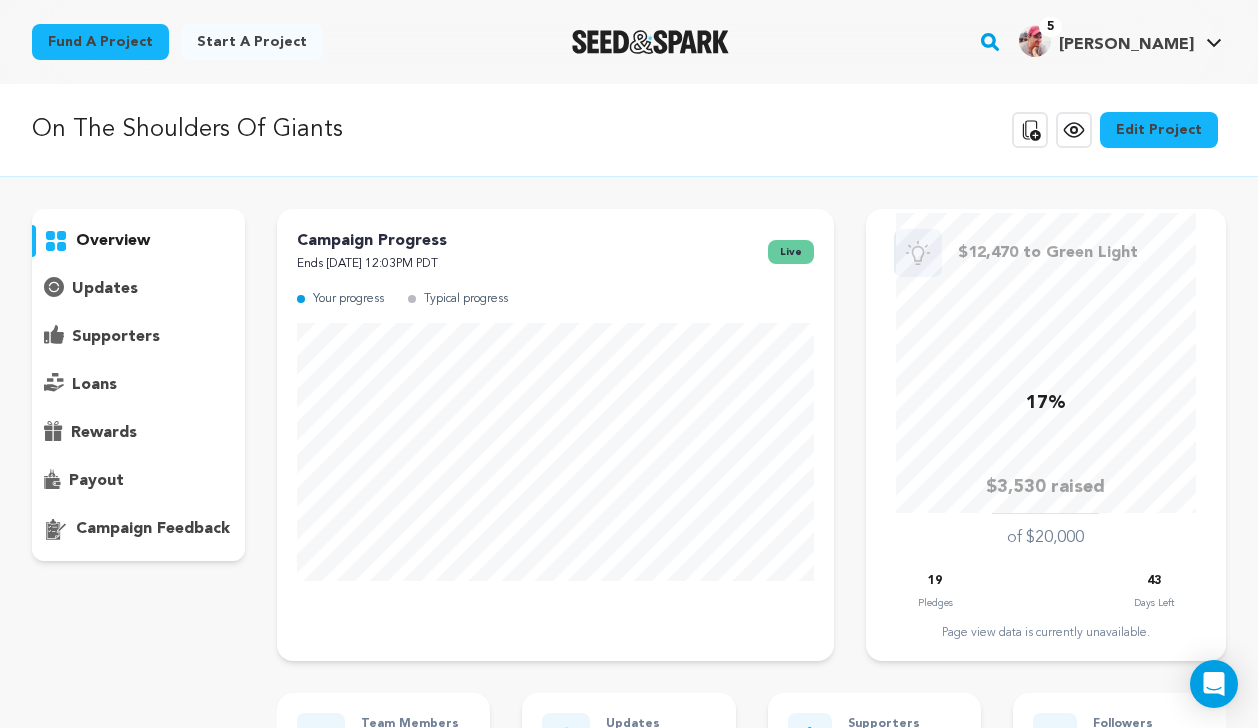 click on "supporters" at bounding box center (116, 337) 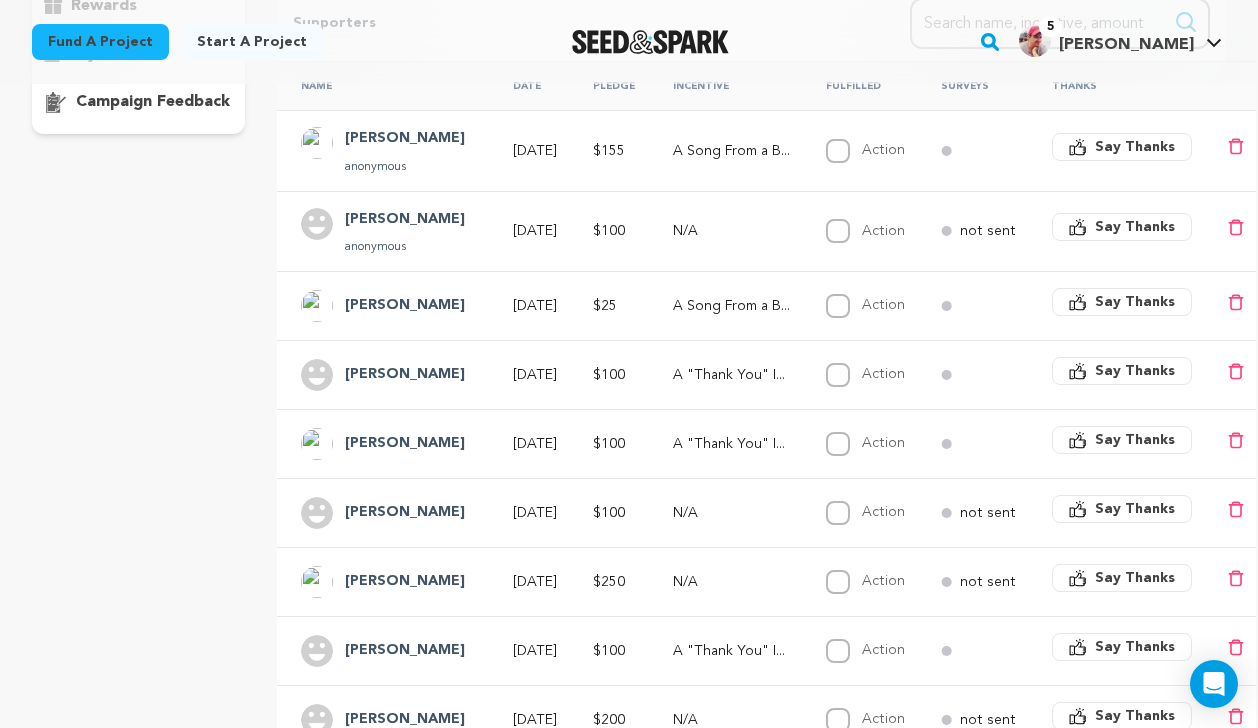 scroll, scrollTop: 434, scrollLeft: 0, axis: vertical 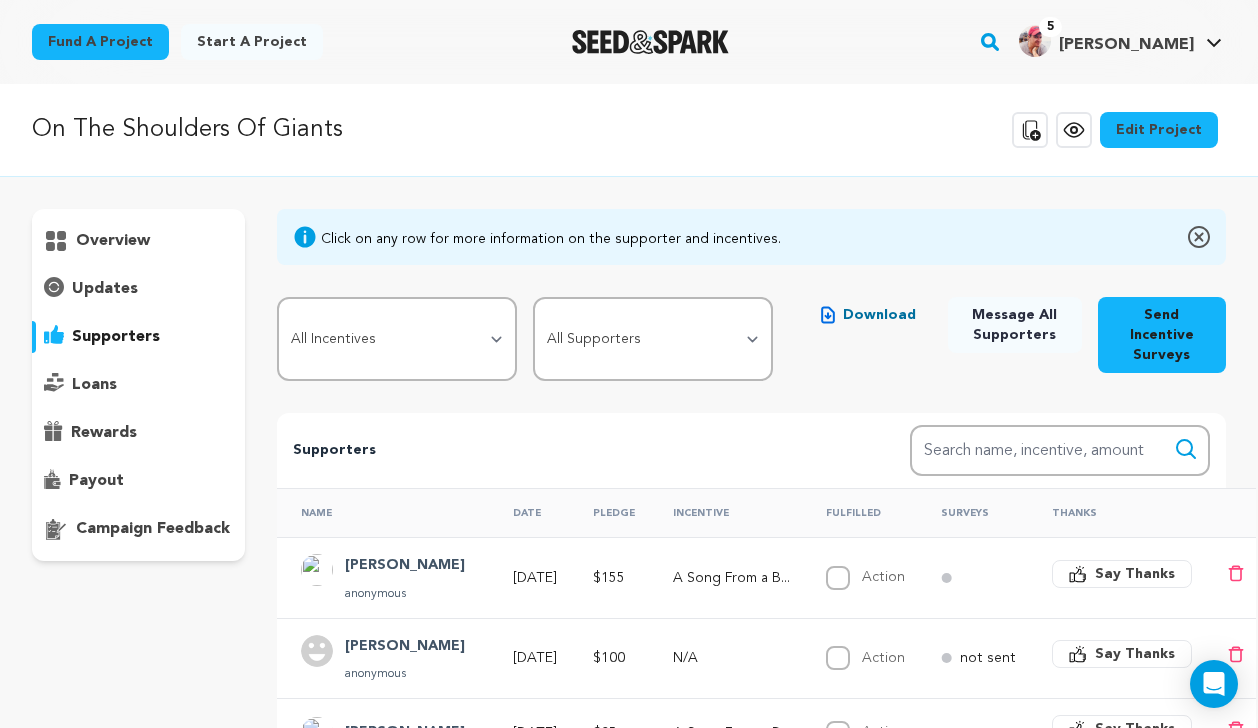 click on "overview" at bounding box center (113, 241) 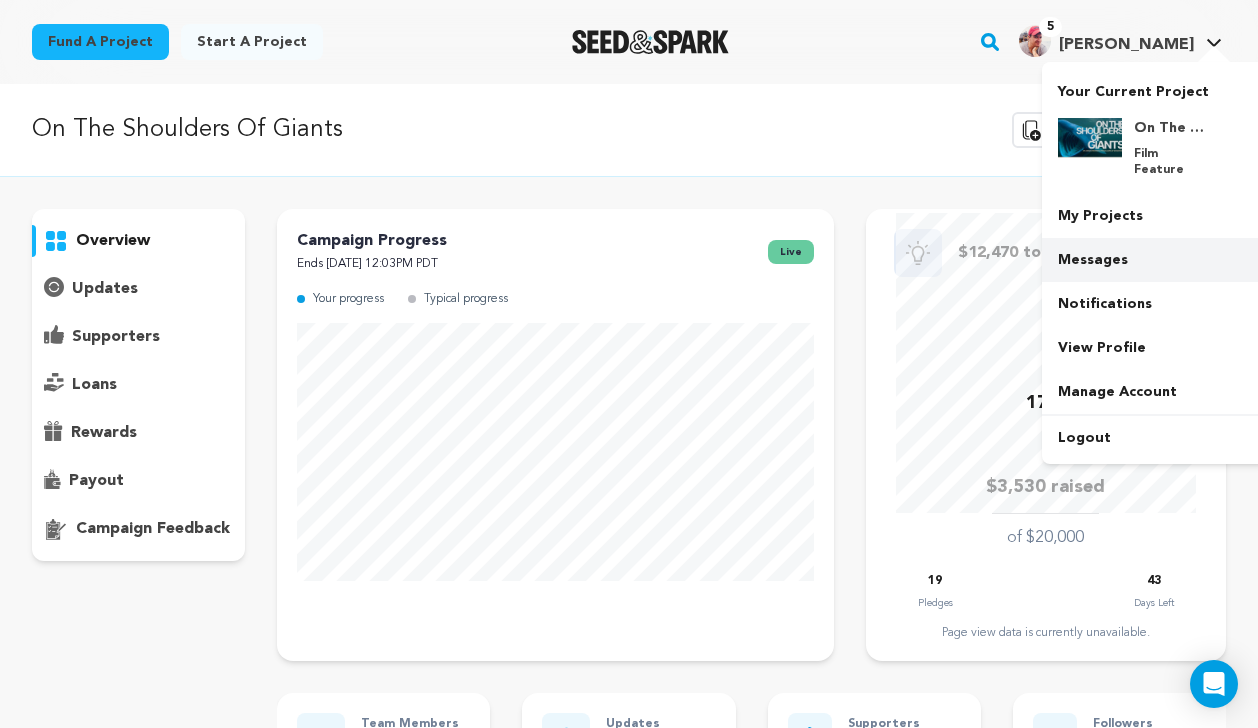 click on "Messages" at bounding box center (1154, 260) 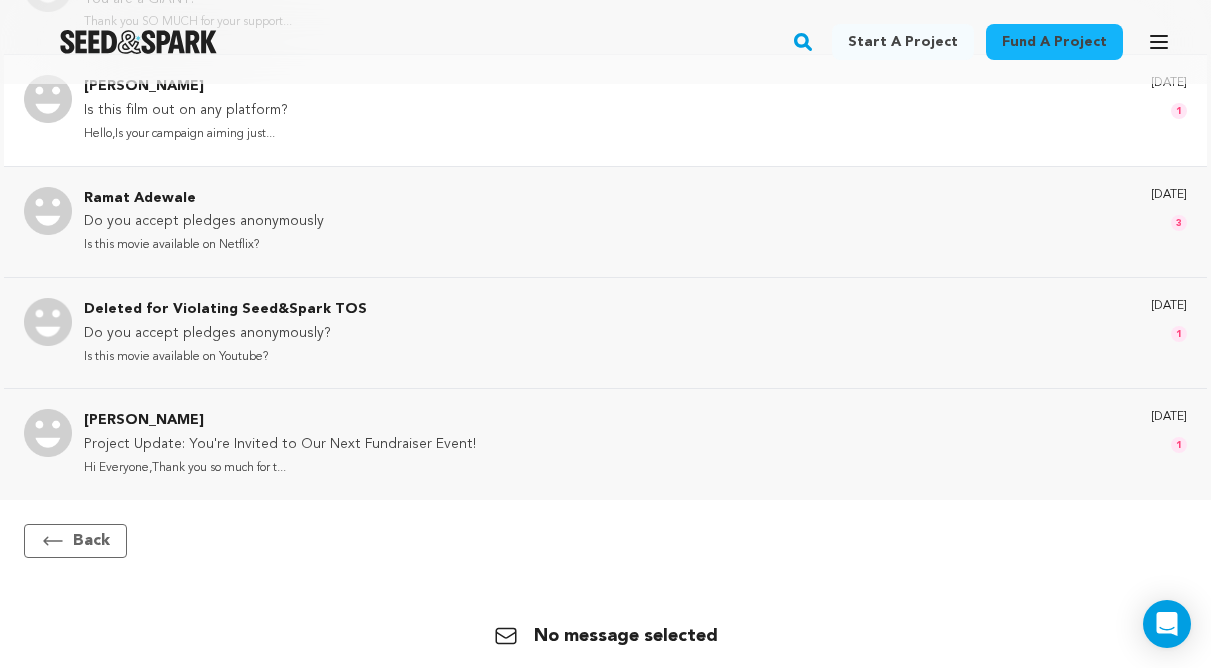 scroll, scrollTop: 632, scrollLeft: 0, axis: vertical 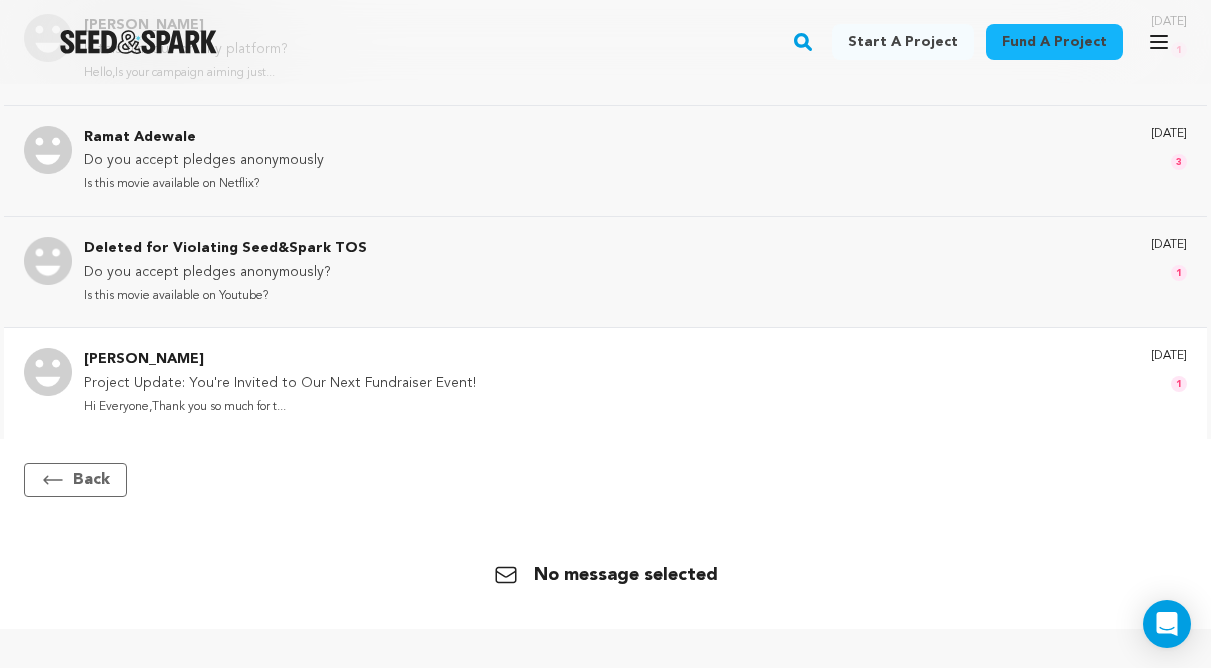 click on "Project Update:
You're Invited to Our Next Fundraiser Event!" at bounding box center (280, 384) 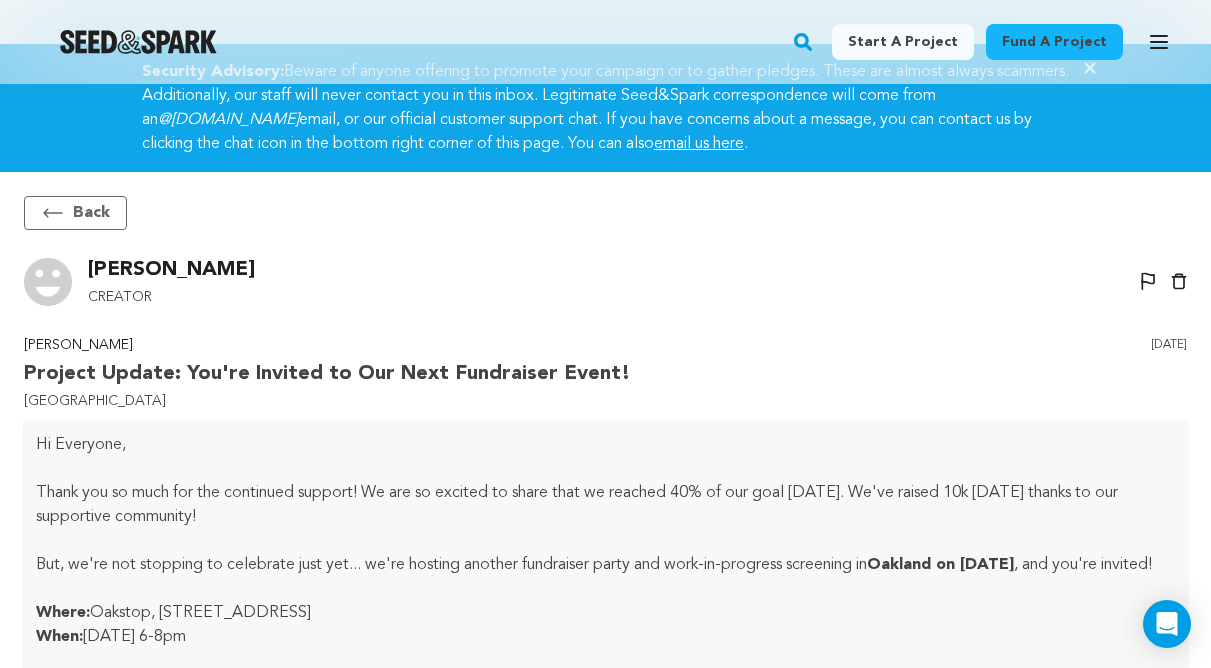 scroll, scrollTop: 0, scrollLeft: 0, axis: both 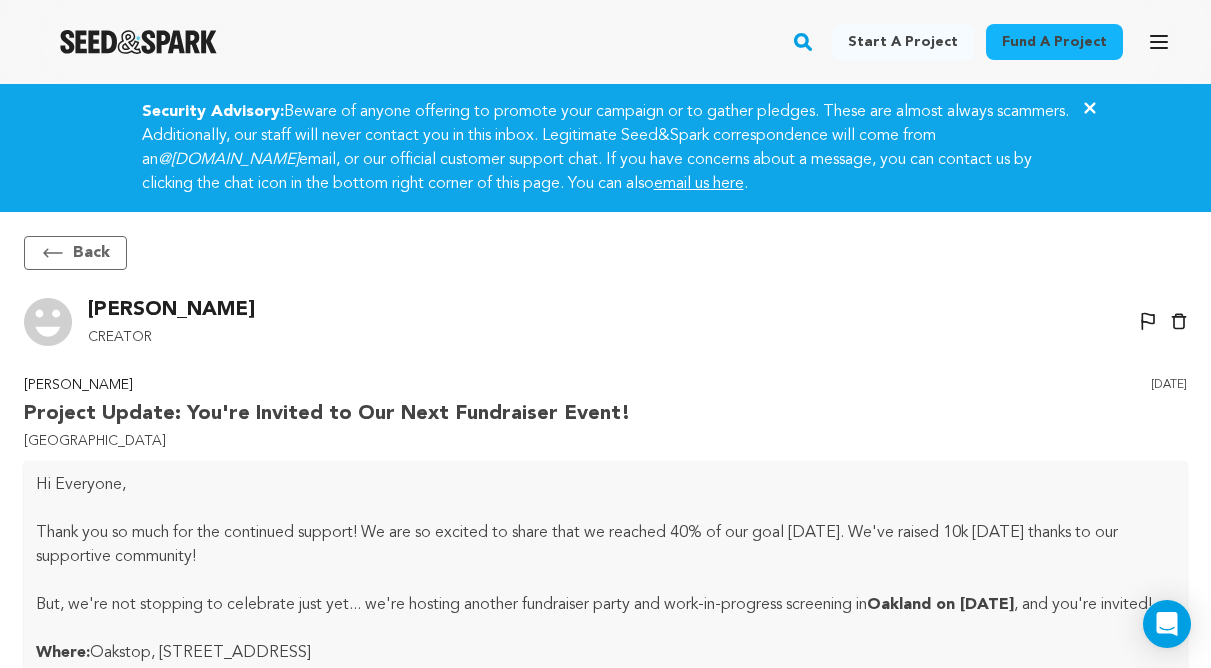 click on "Back" at bounding box center [75, 253] 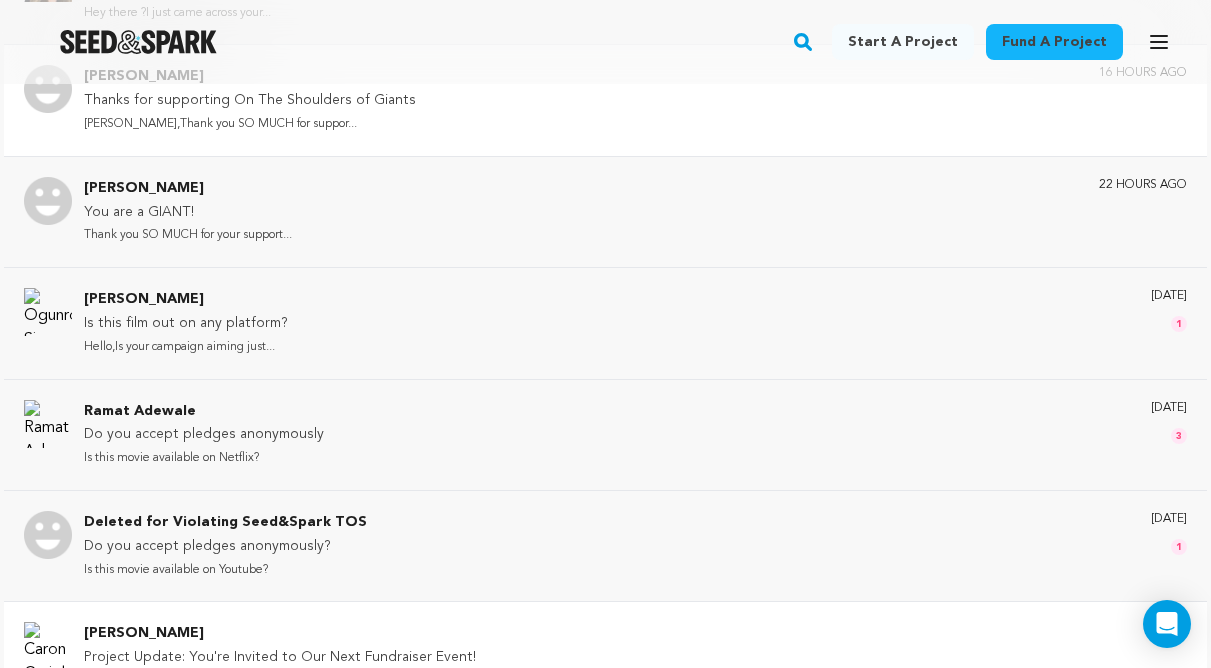 scroll, scrollTop: 359, scrollLeft: 0, axis: vertical 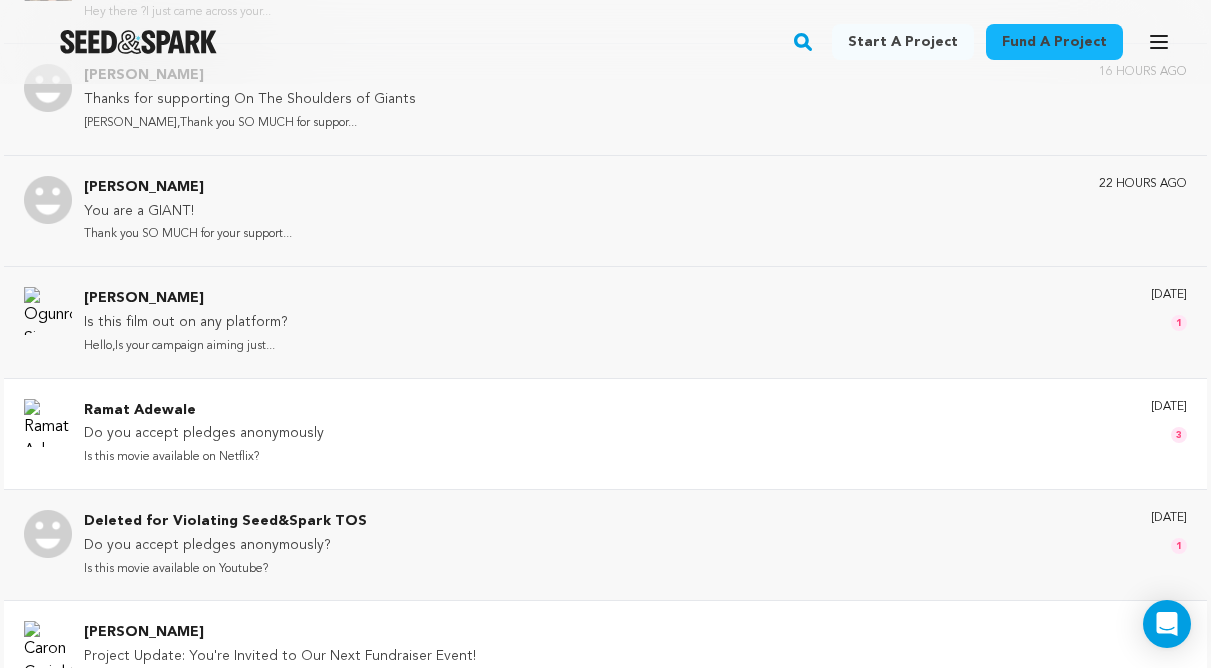click on "Ramat Adewale
Do you accept pledges anonymously
Is this movie available on Netflix?
1 day ago
3" at bounding box center [635, 434] 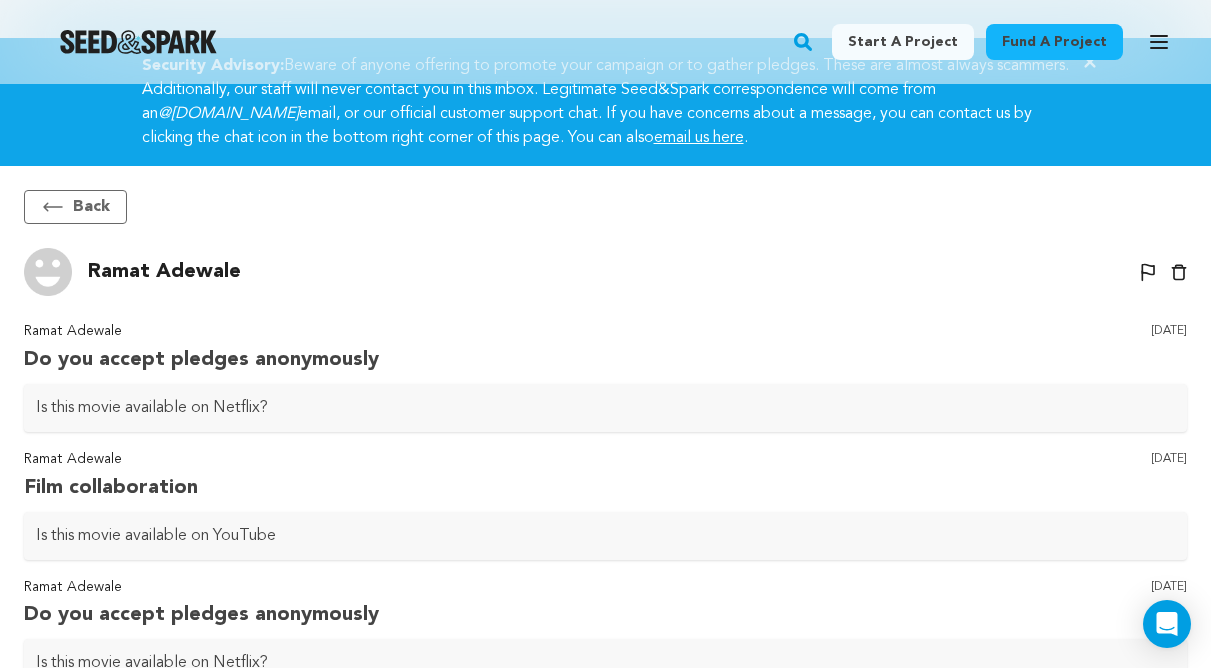 scroll, scrollTop: 0, scrollLeft: 0, axis: both 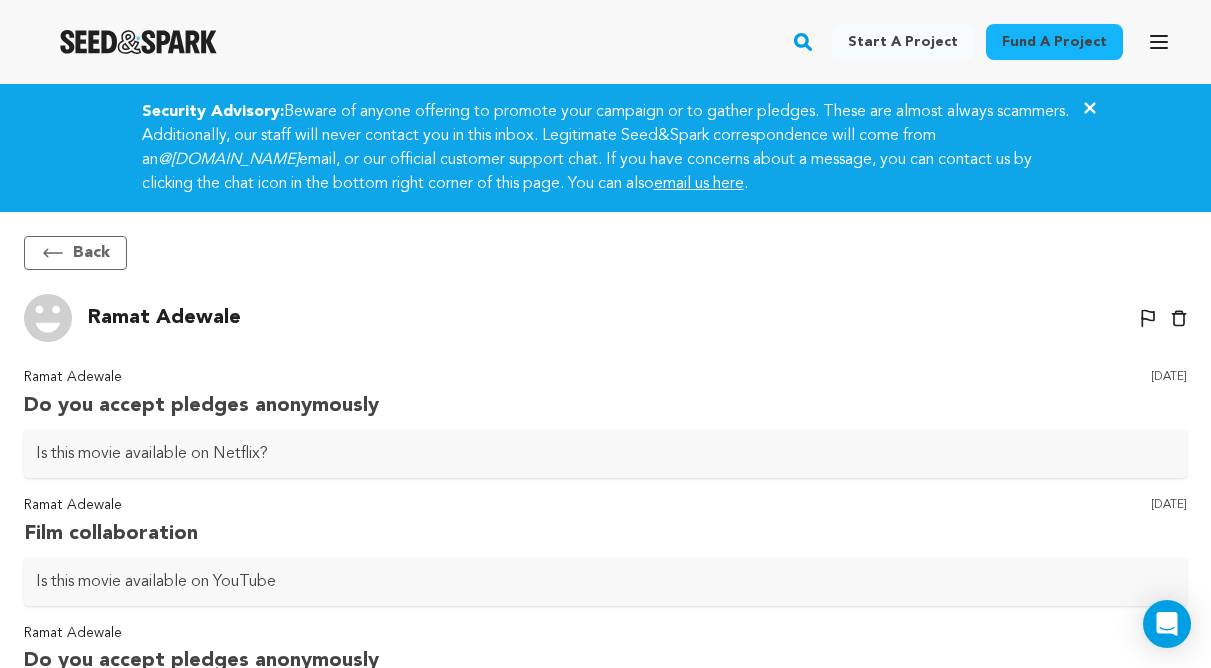 click on "Back" at bounding box center [75, 253] 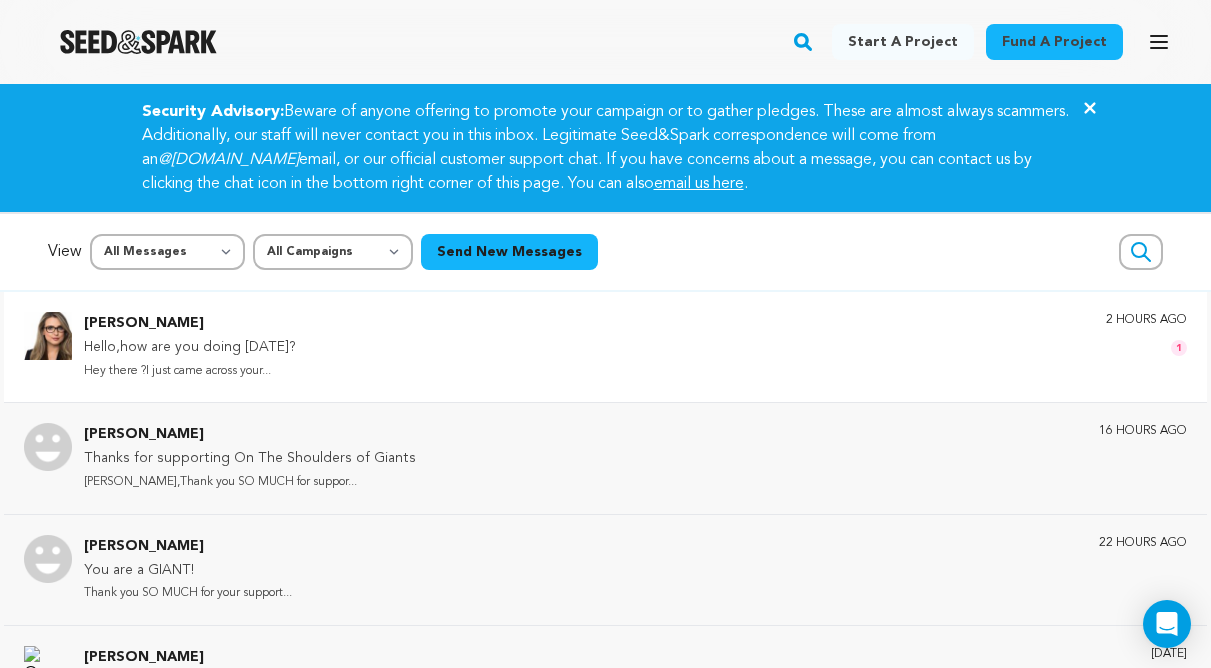click on "Emily McKenzie" at bounding box center [190, 324] 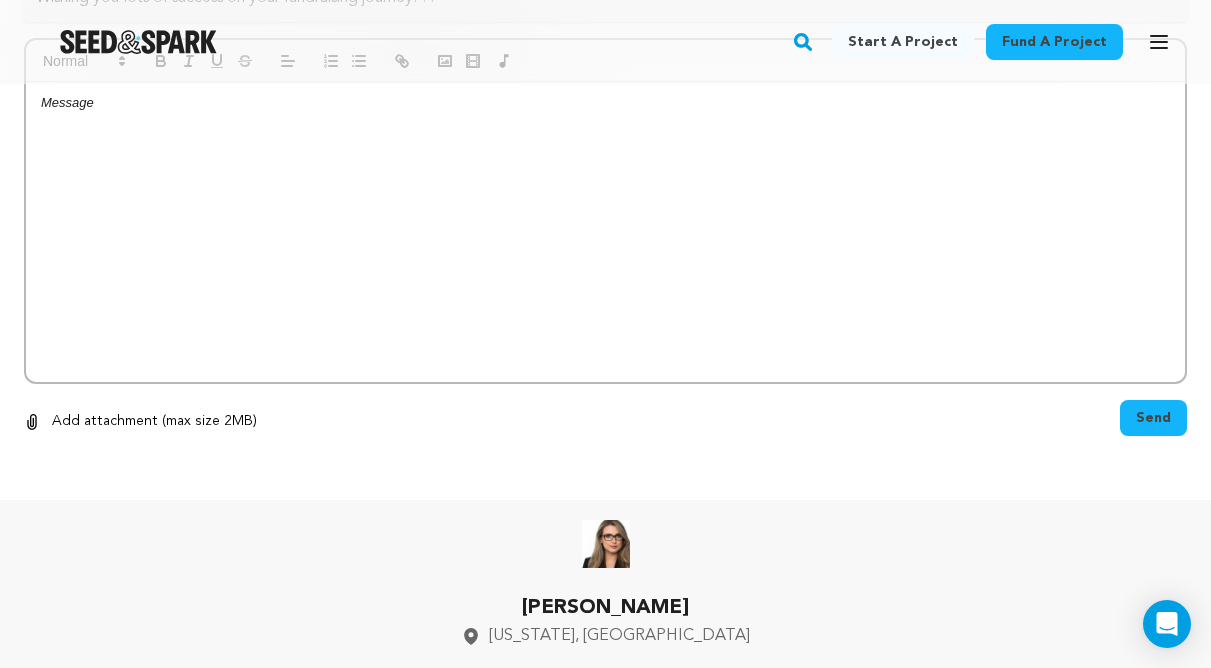 scroll, scrollTop: 188, scrollLeft: 0, axis: vertical 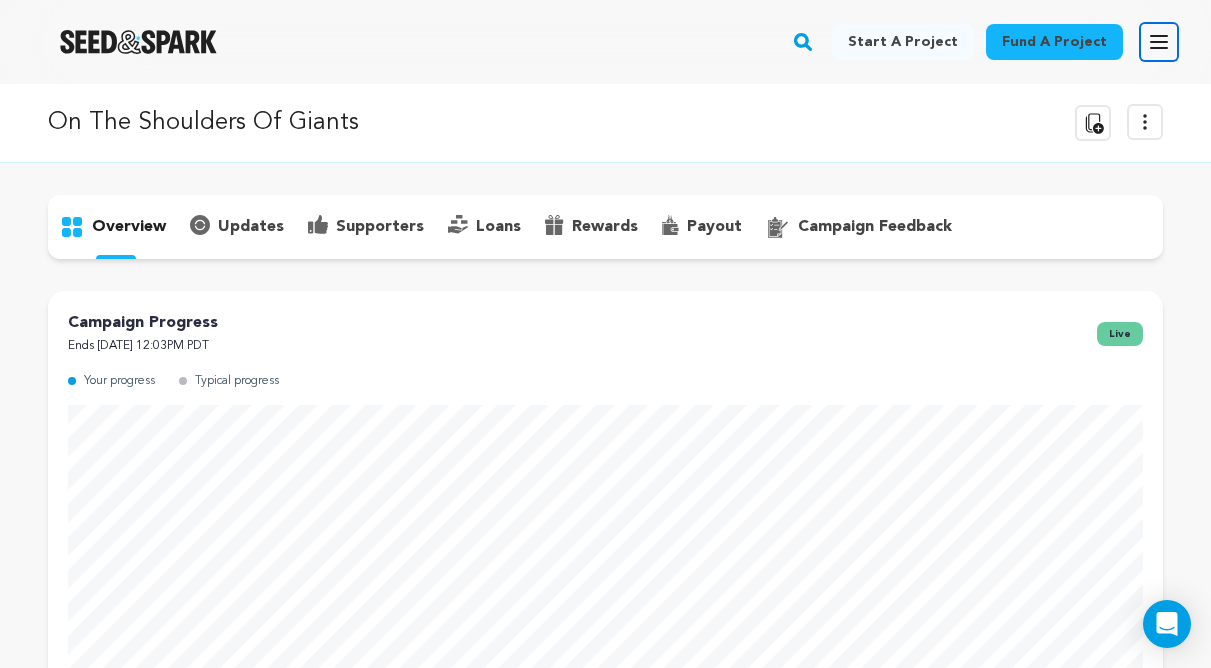 click 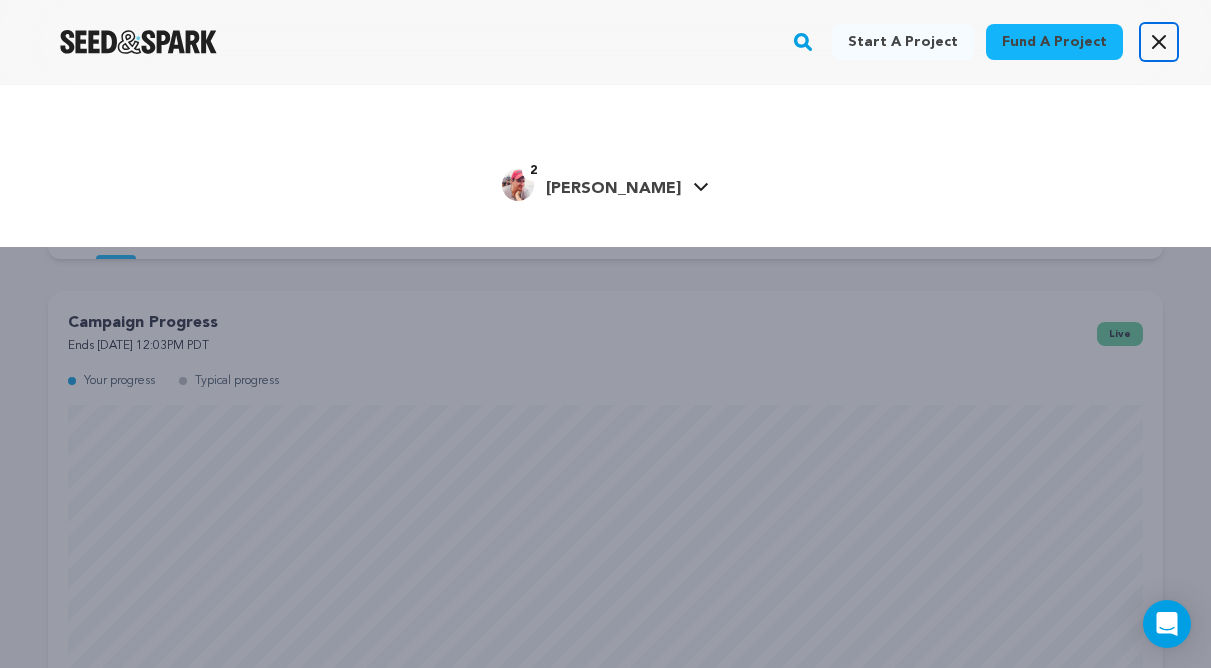 click 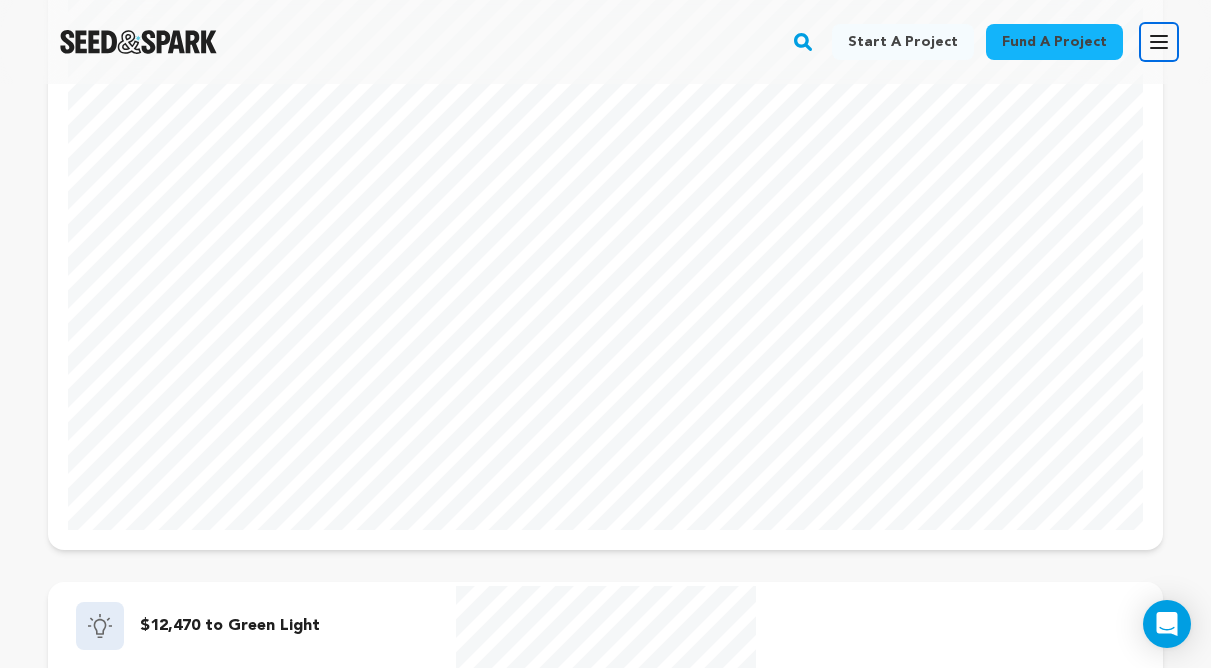 scroll, scrollTop: 745, scrollLeft: 0, axis: vertical 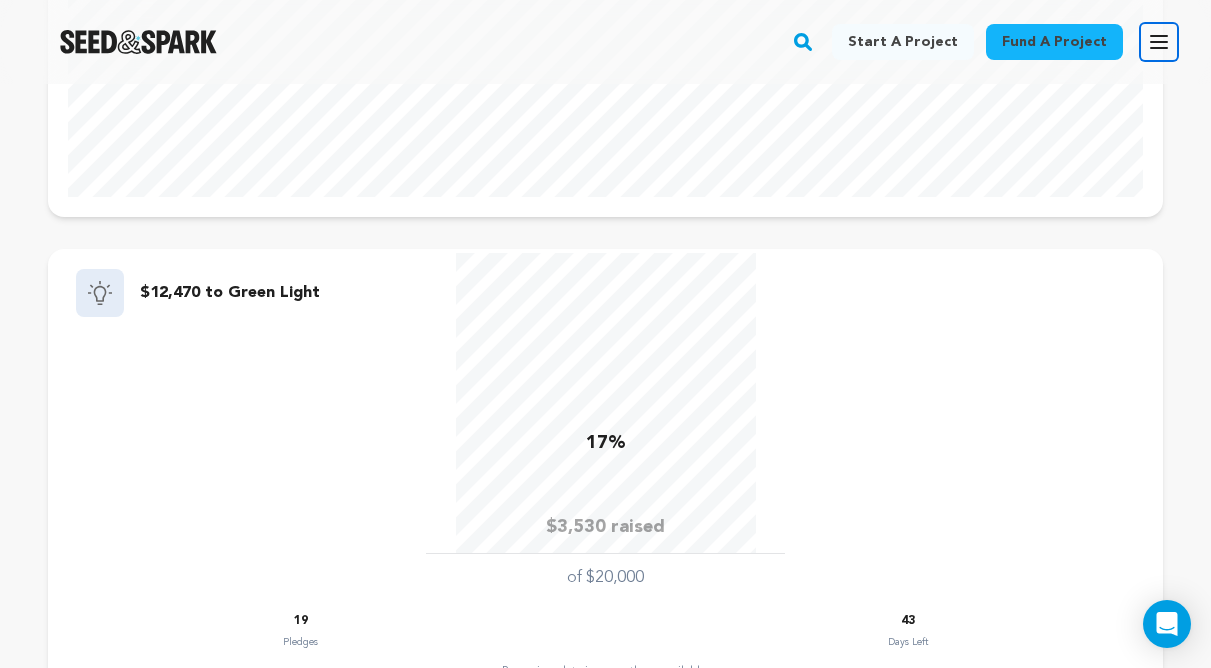 click 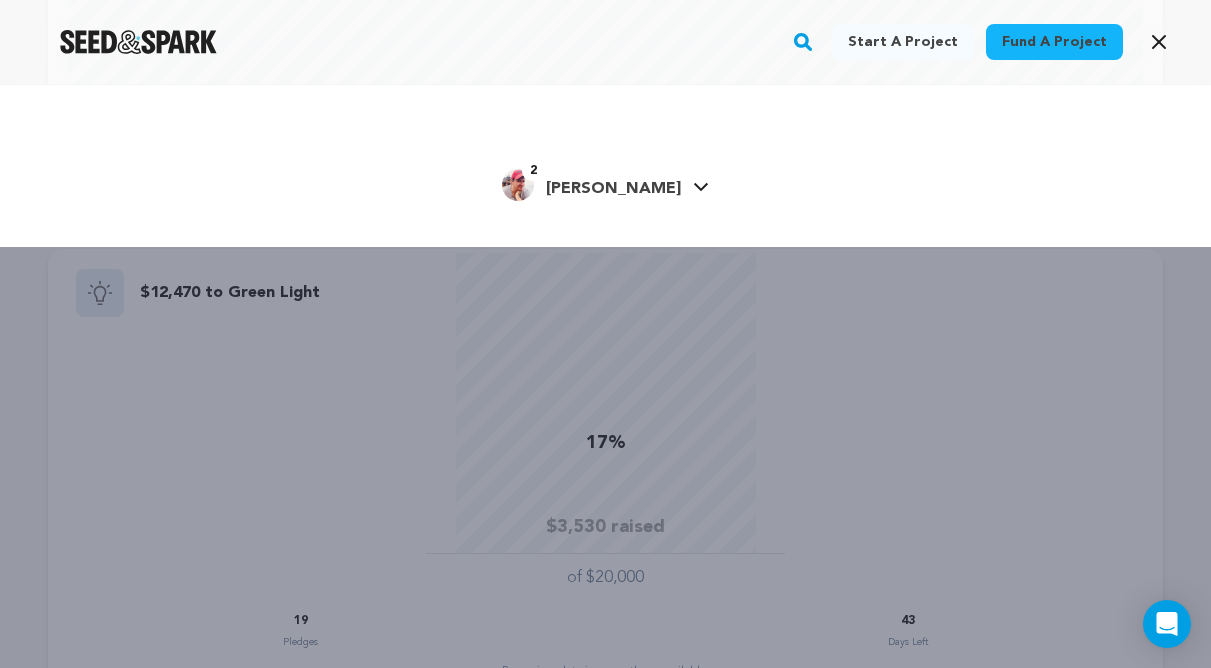 click 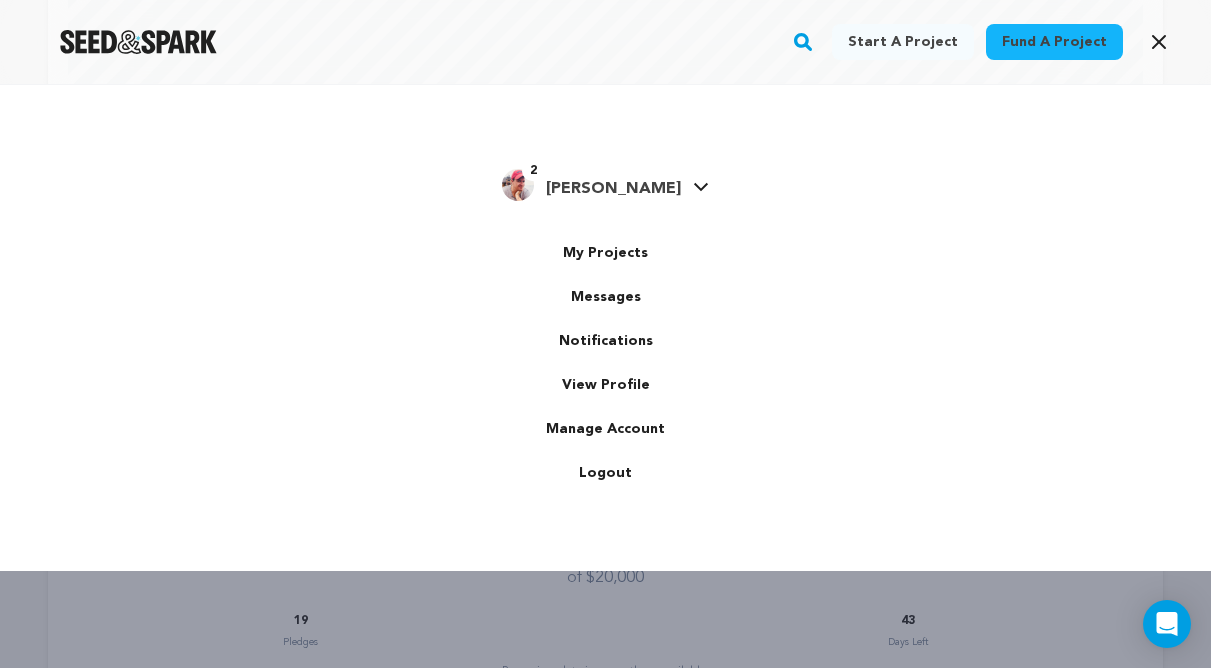 scroll, scrollTop: 0, scrollLeft: 0, axis: both 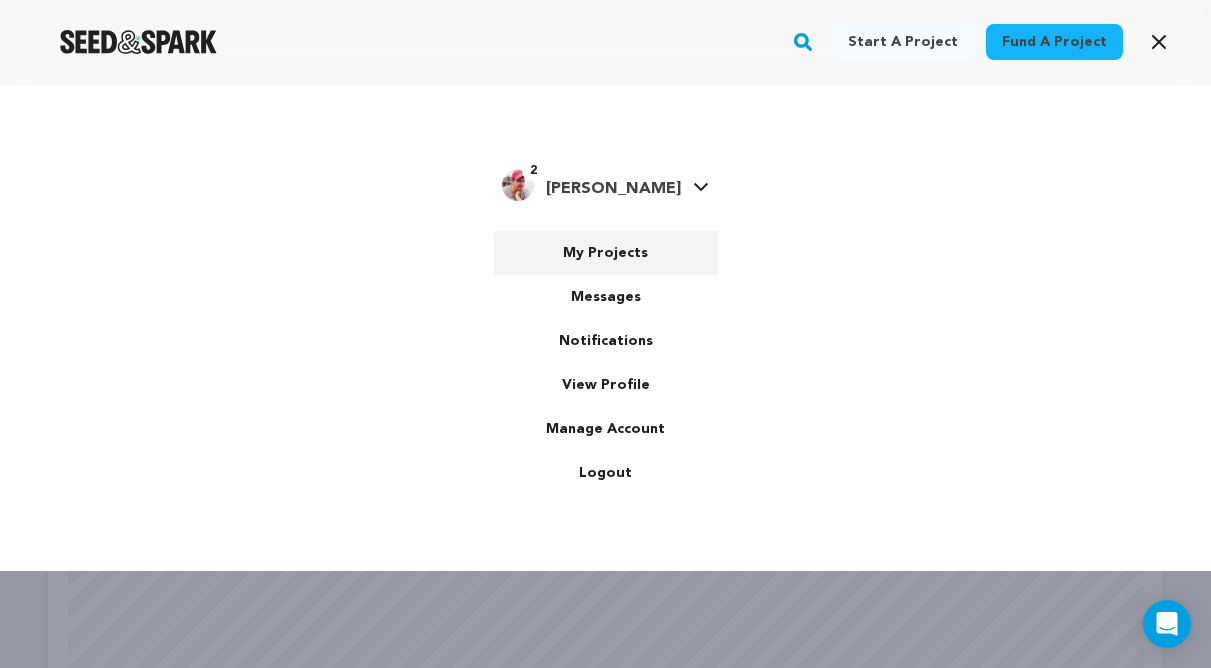 click on "My Projects" at bounding box center (606, 253) 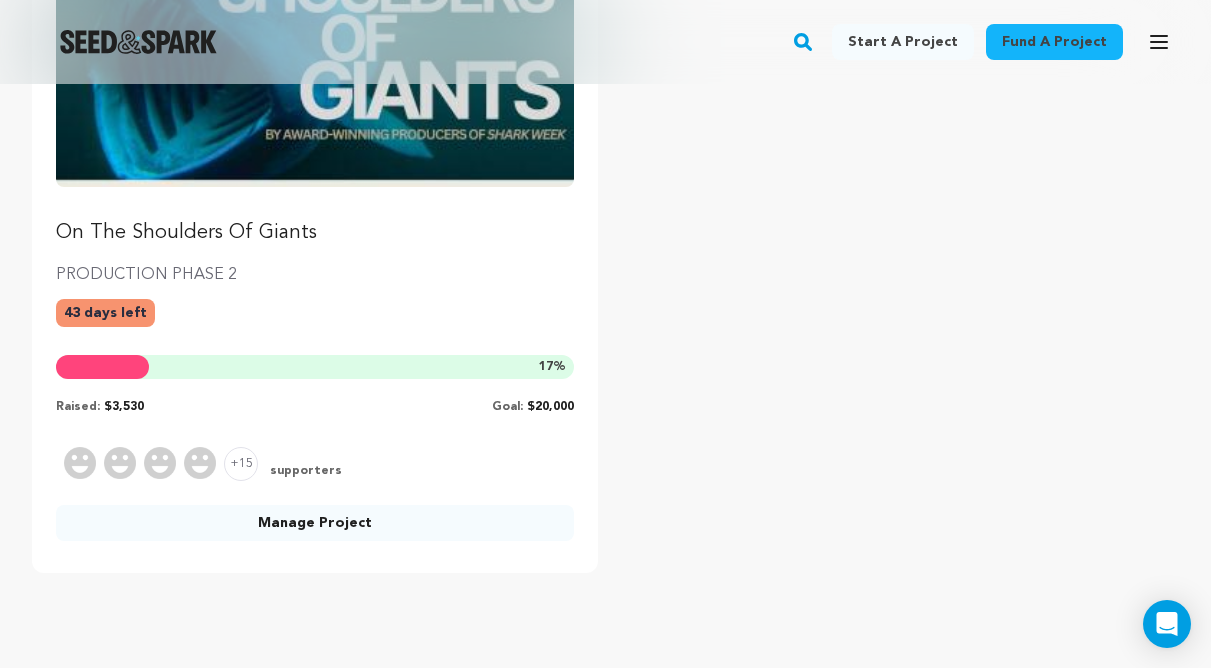 scroll, scrollTop: 1221, scrollLeft: 0, axis: vertical 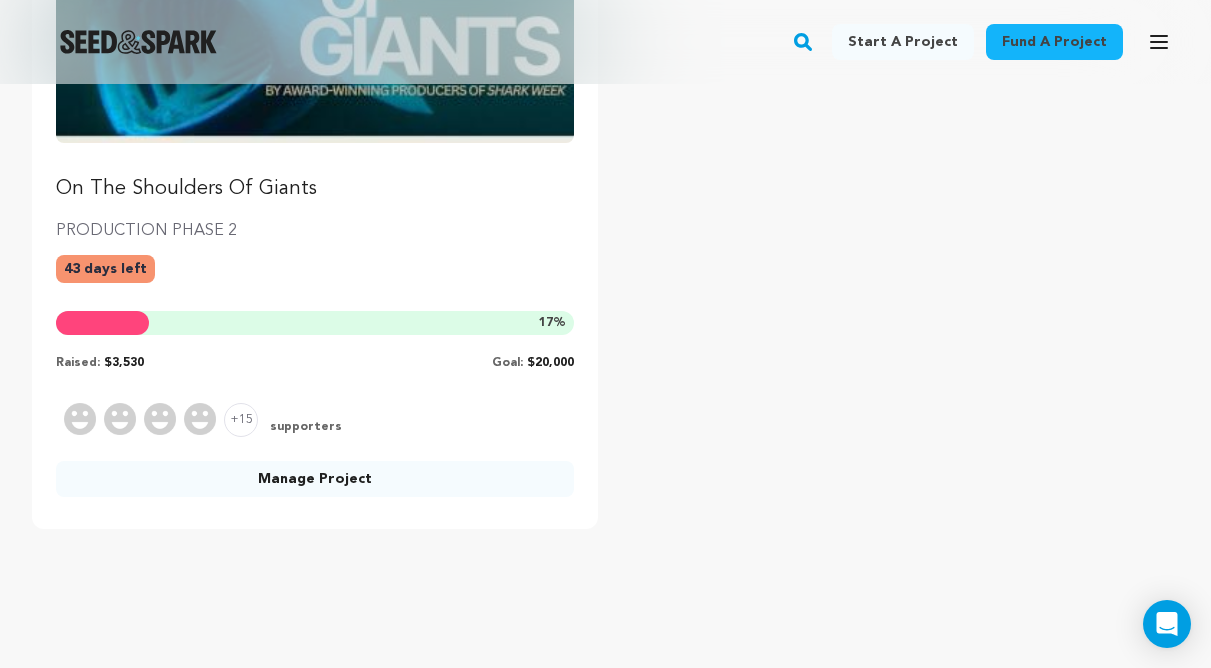 click on "Manage Project" at bounding box center [315, 479] 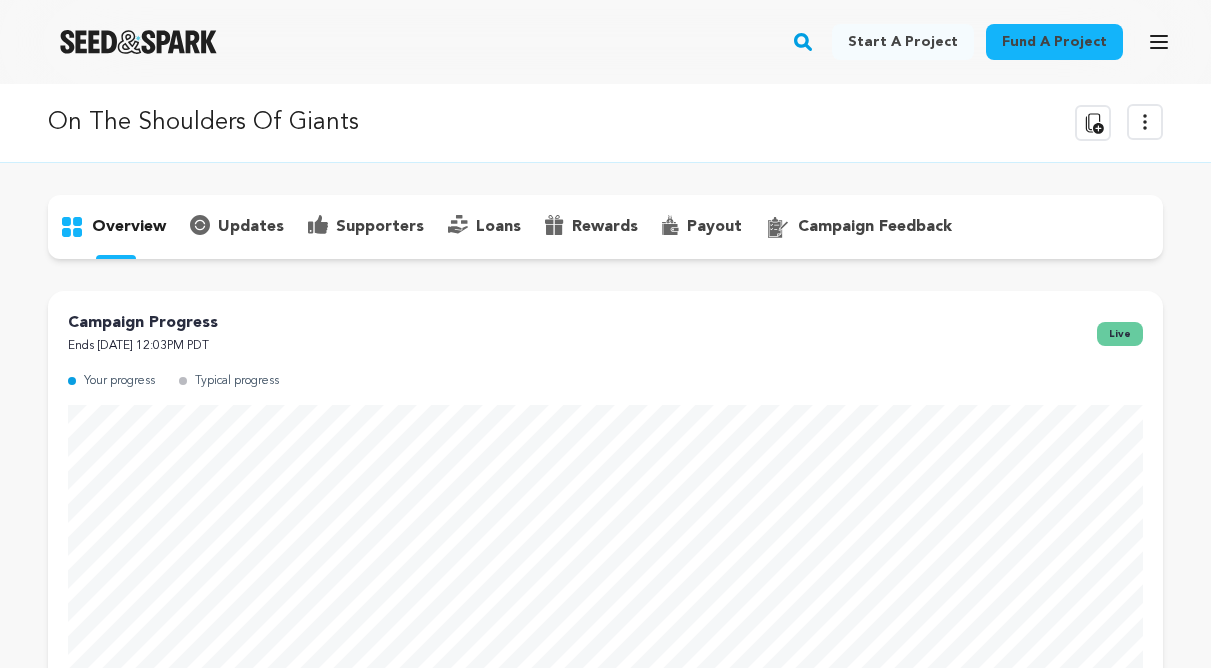 scroll, scrollTop: 0, scrollLeft: 0, axis: both 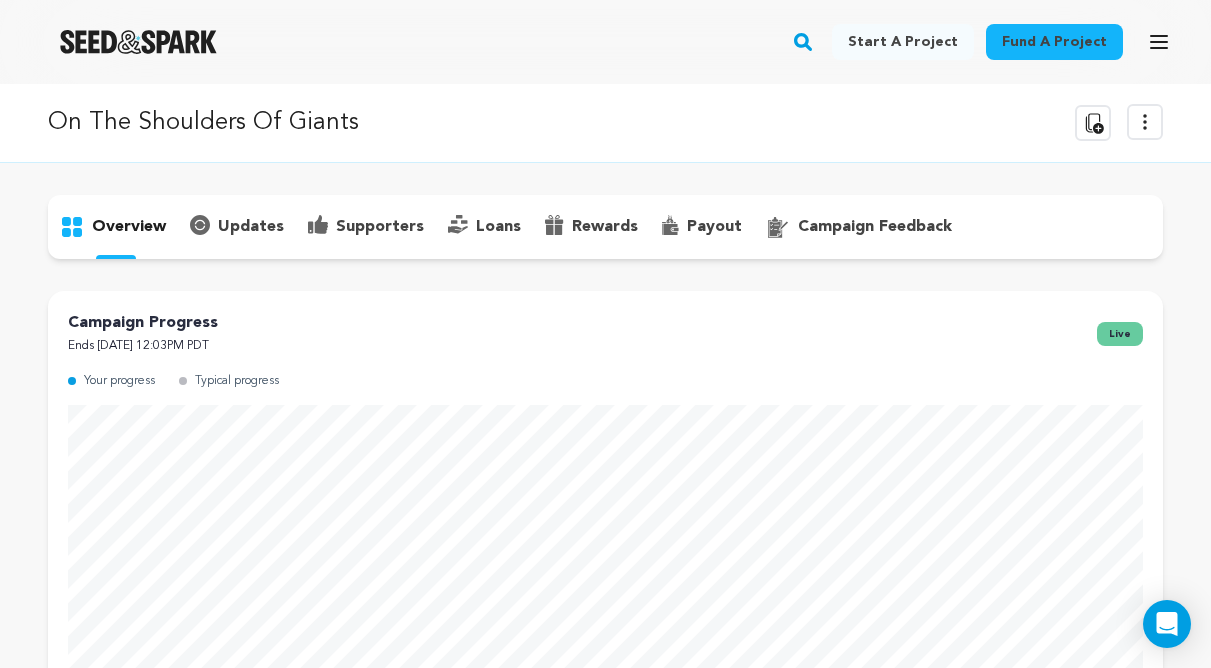 click on "supporters" at bounding box center (380, 227) 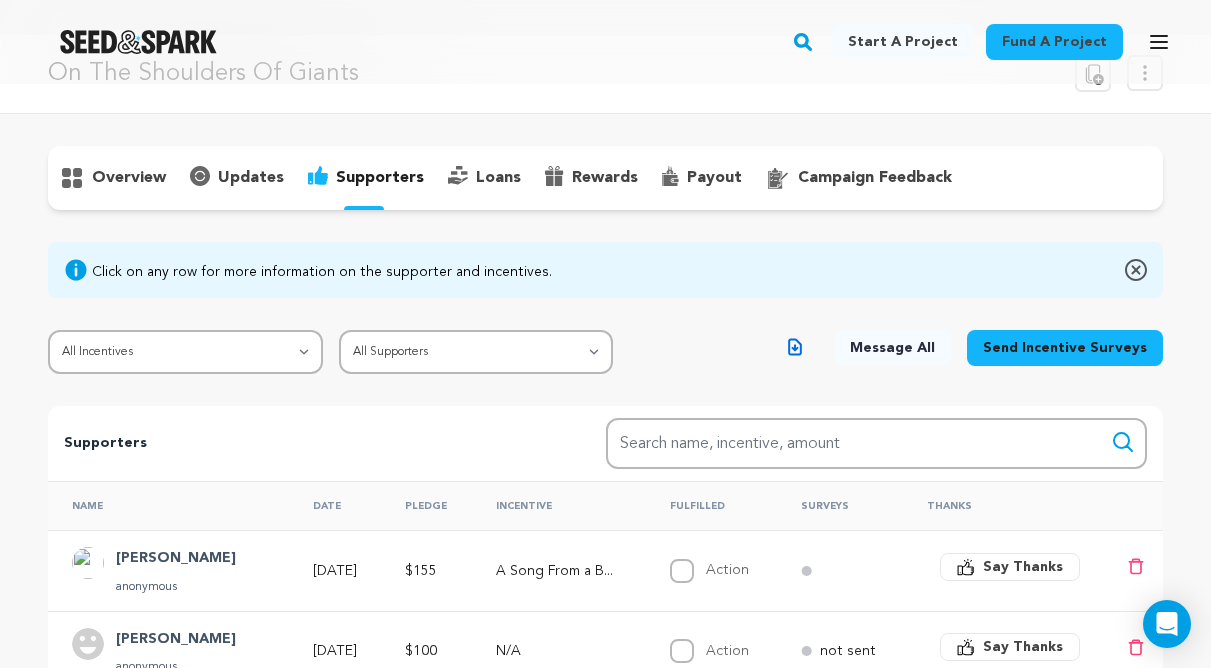 scroll, scrollTop: 0, scrollLeft: 0, axis: both 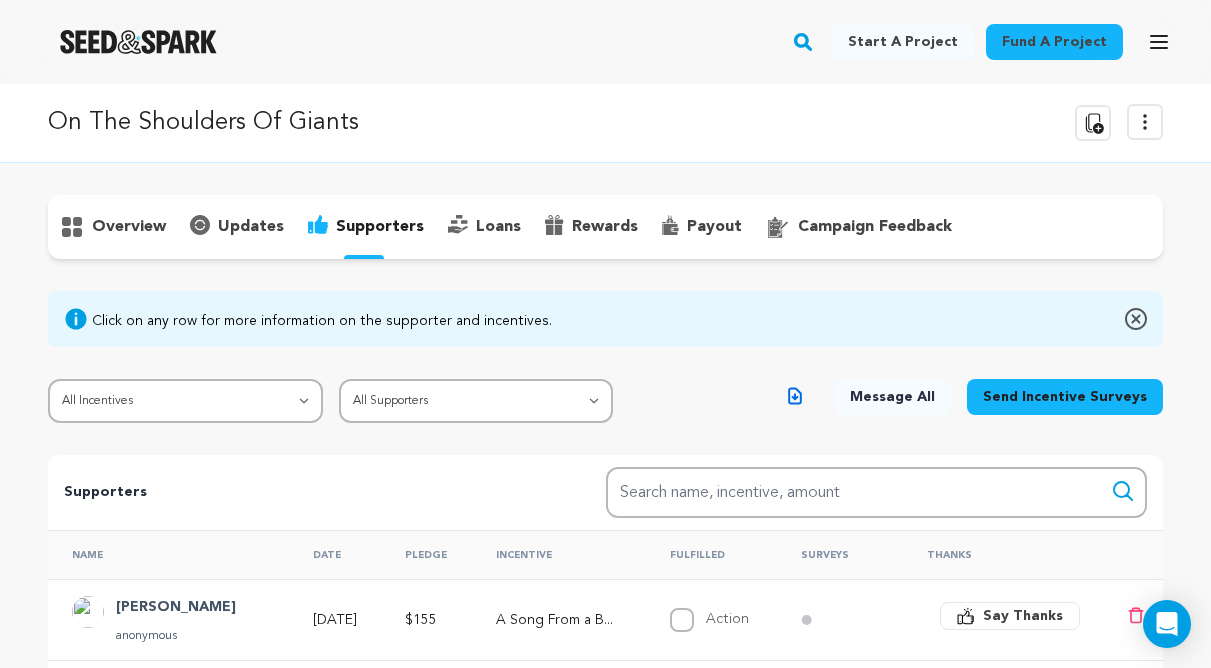 click on "overview" at bounding box center [129, 227] 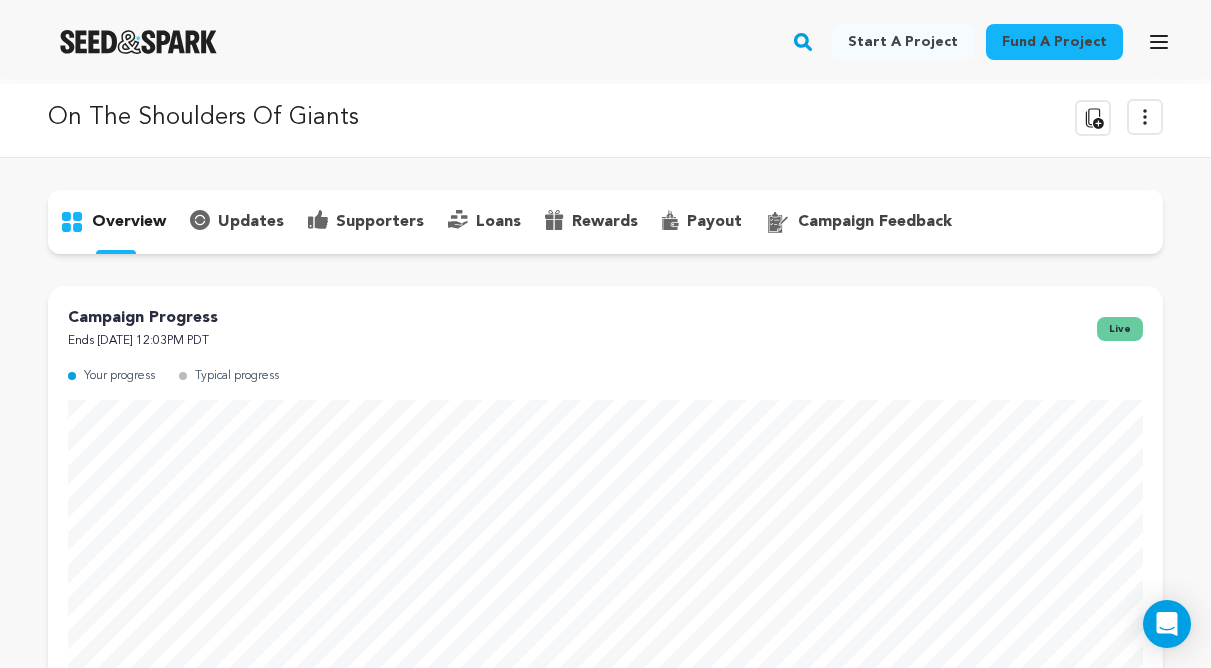 scroll, scrollTop: 0, scrollLeft: 0, axis: both 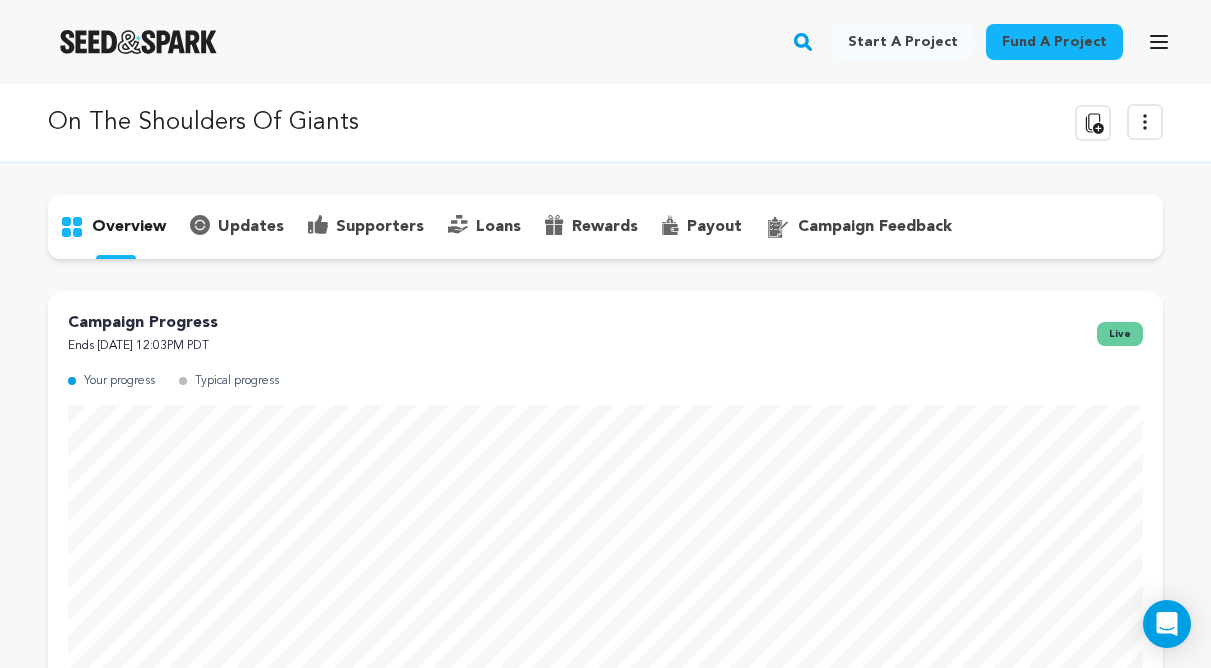 click on "updates" at bounding box center (251, 227) 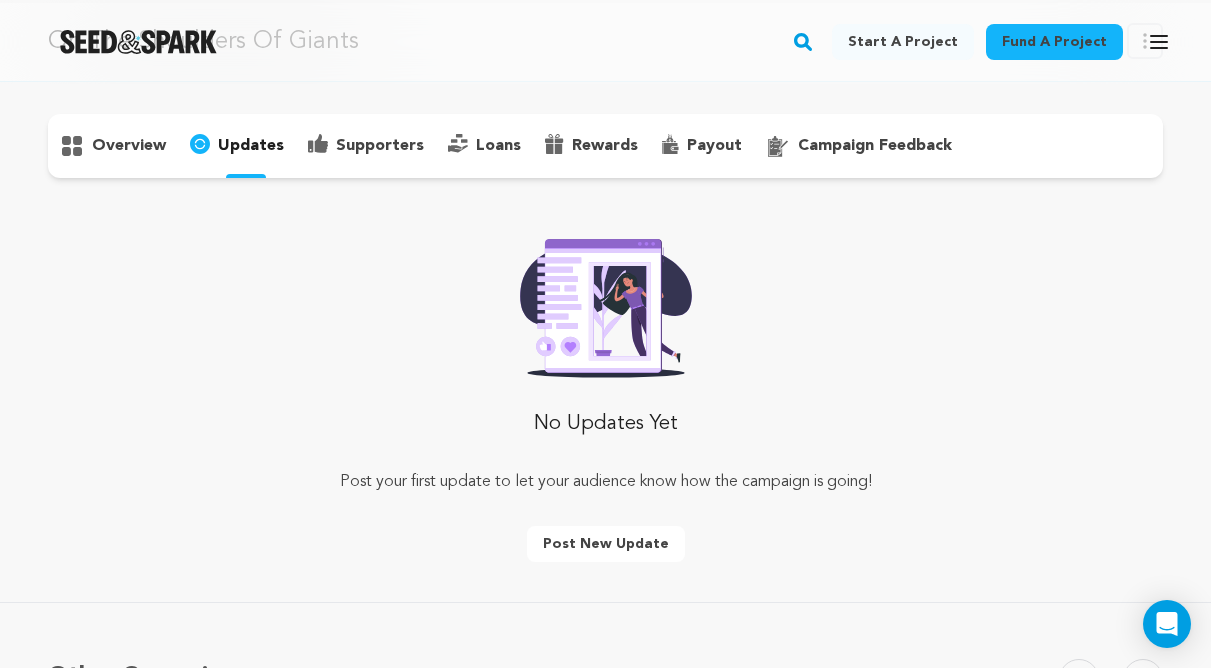 scroll, scrollTop: 0, scrollLeft: 0, axis: both 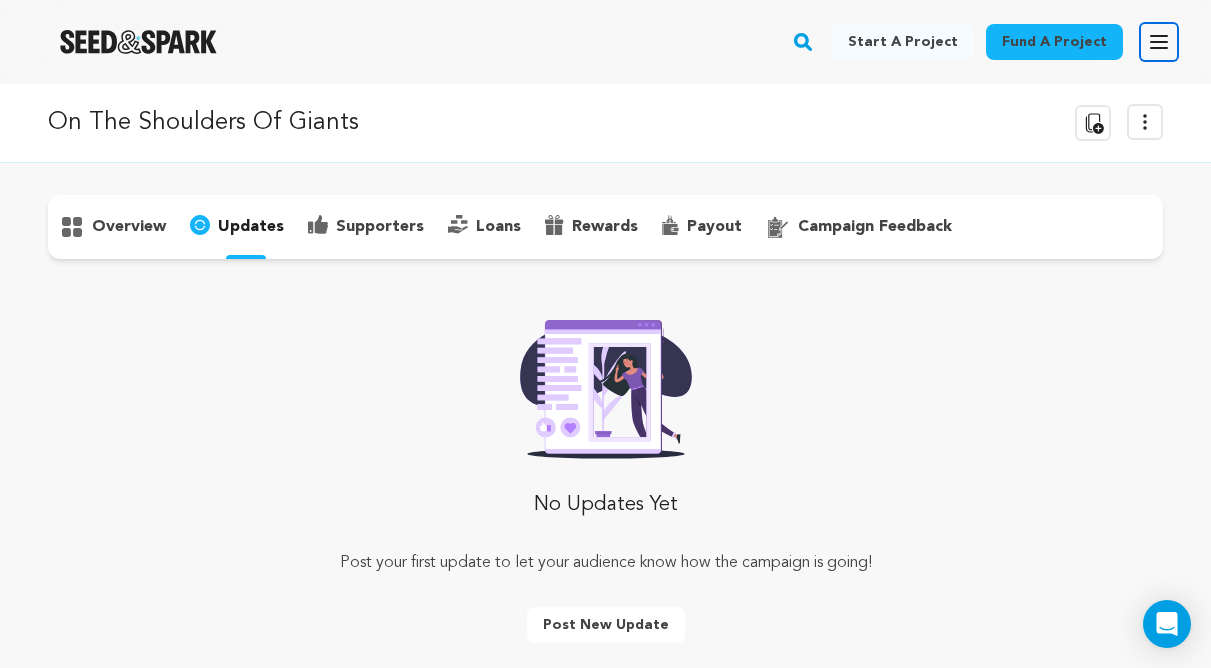 click 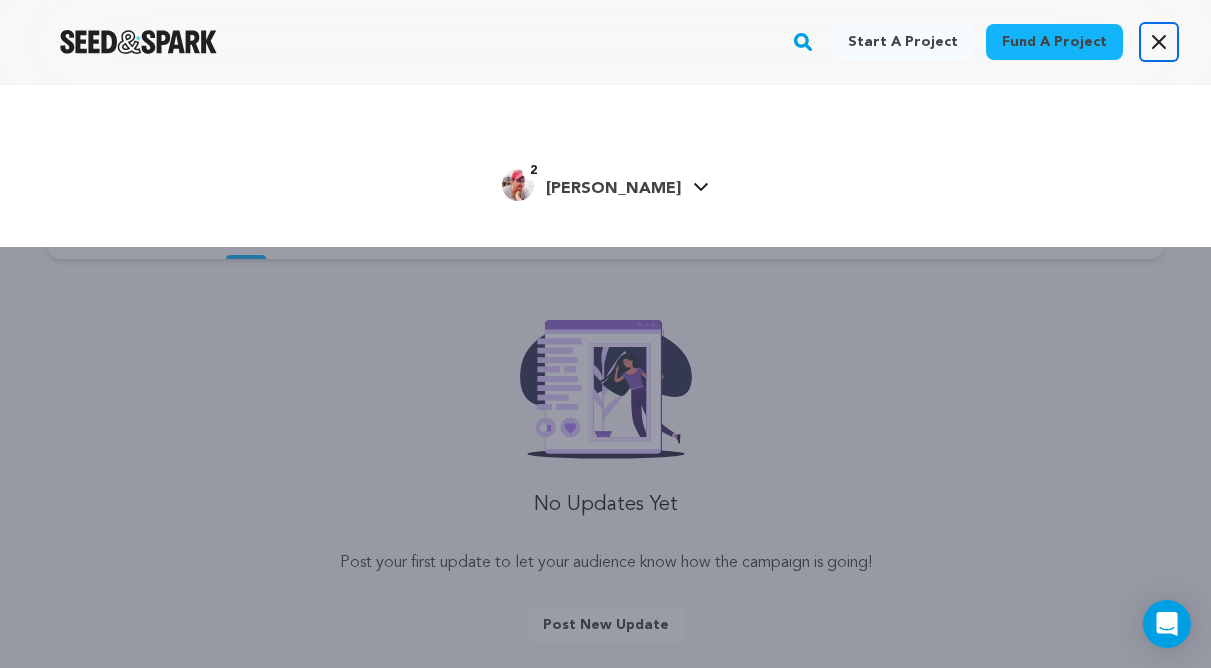 click 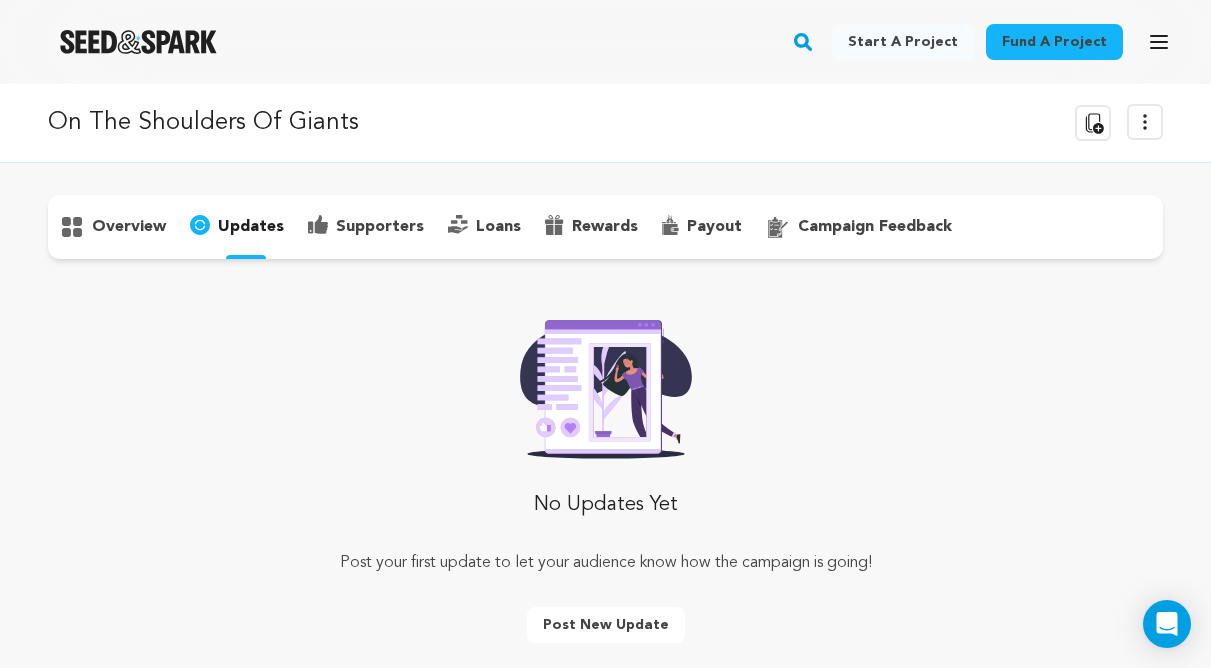 click on "On The Shoulders Of Giants" at bounding box center [203, 123] 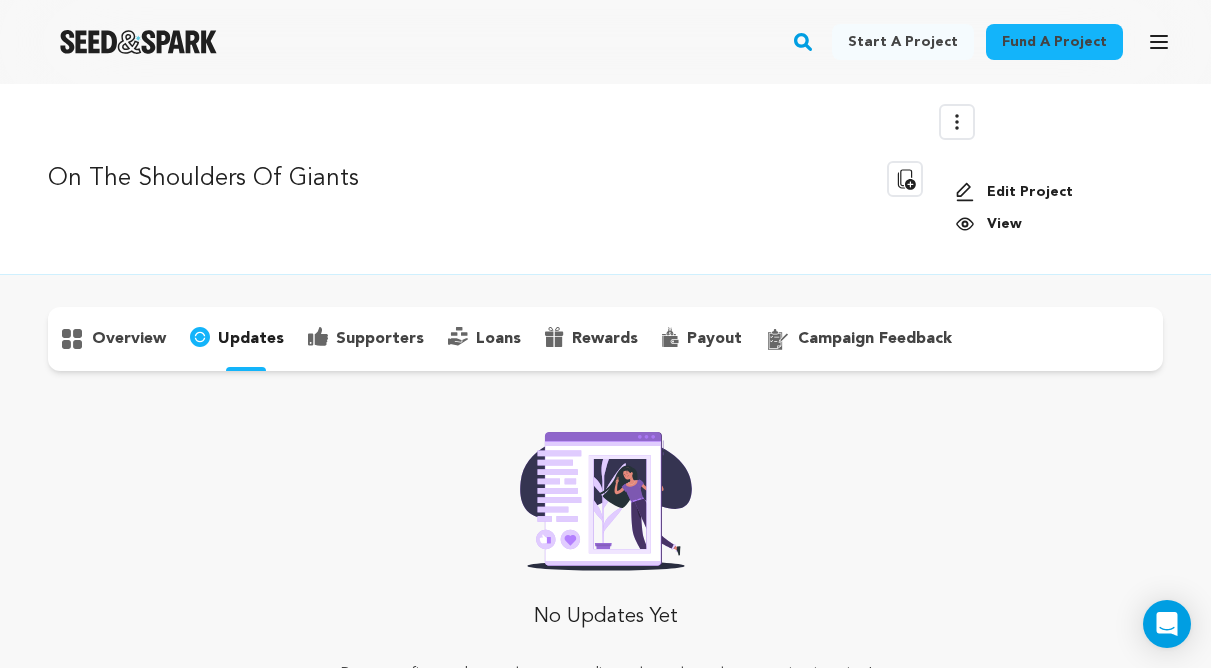 click on "View" at bounding box center [1051, 224] 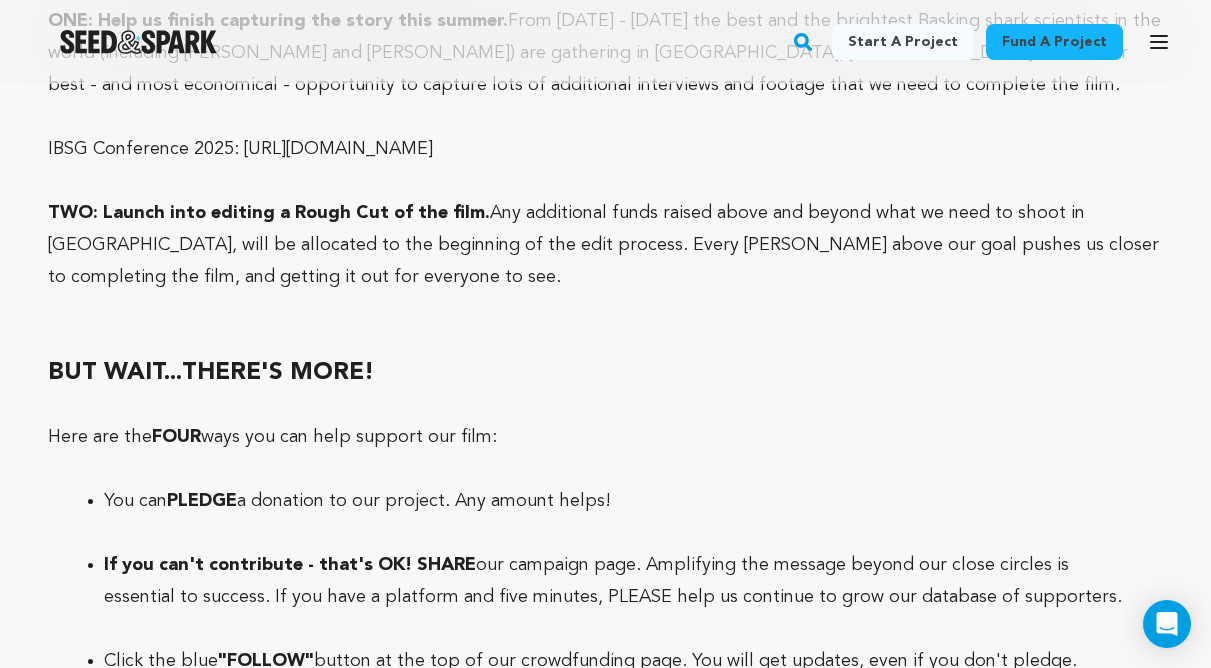scroll, scrollTop: 5652, scrollLeft: 0, axis: vertical 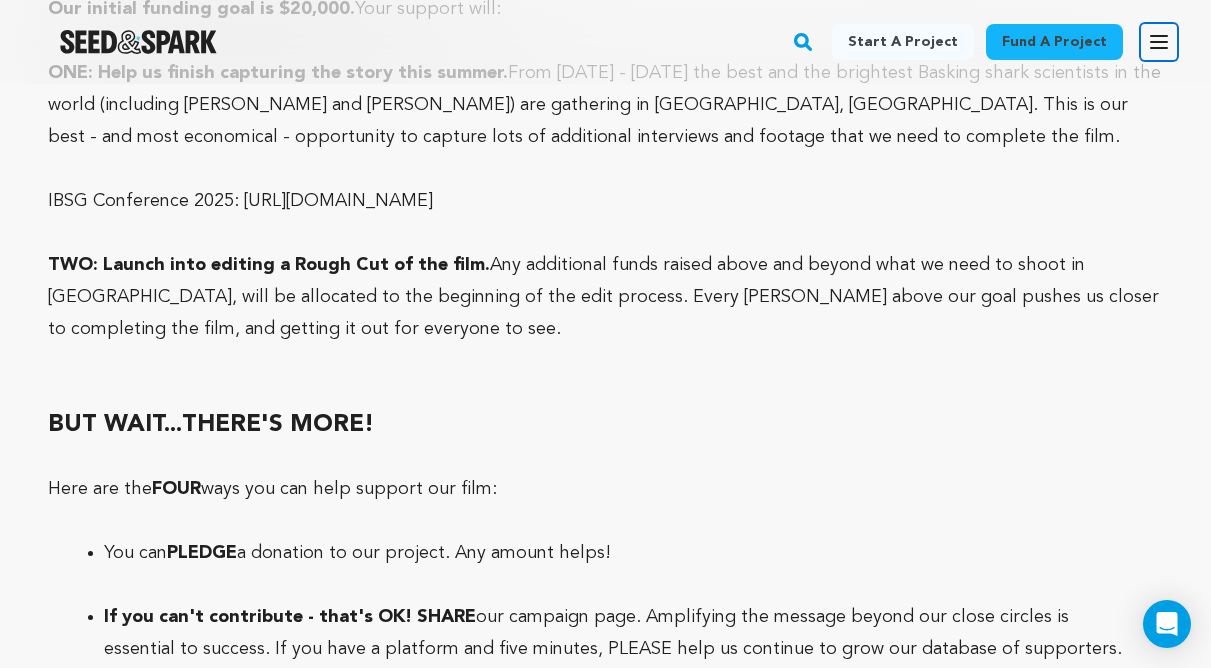 click 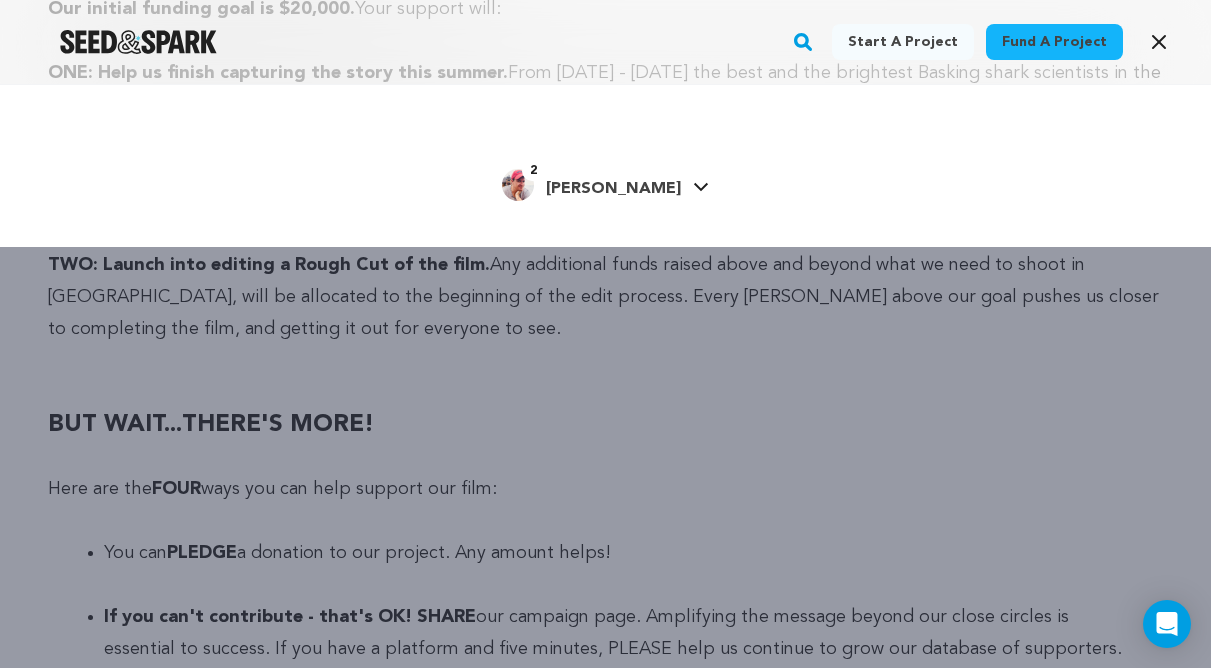 click 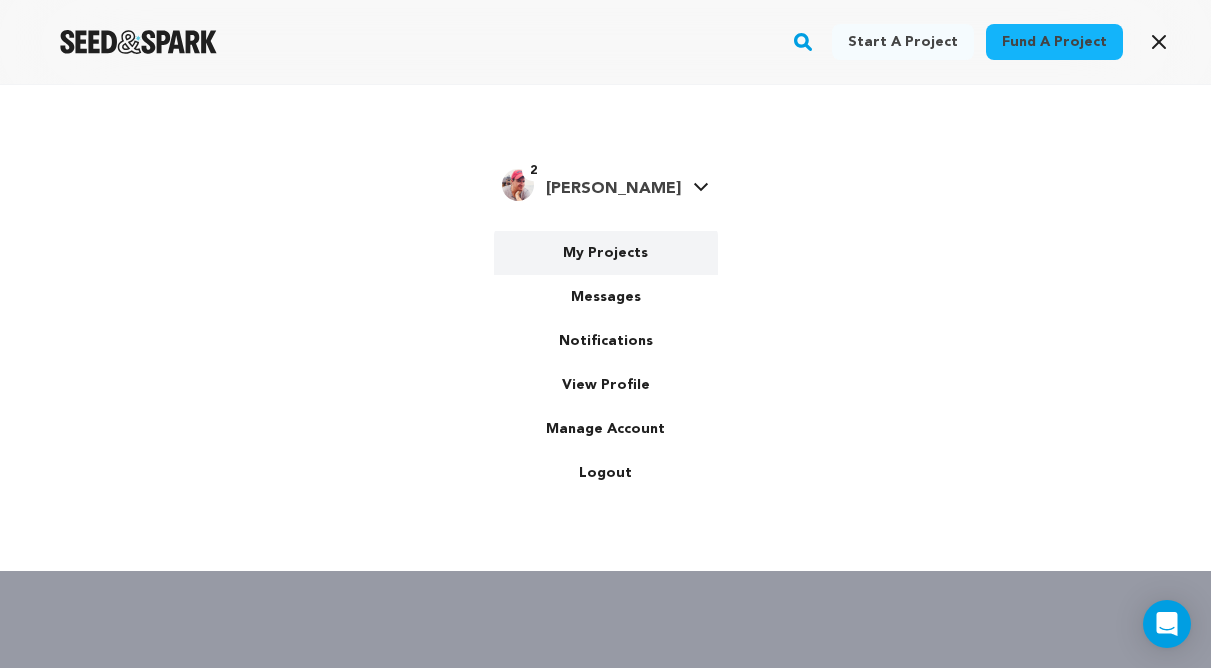 click on "My Projects" at bounding box center [606, 253] 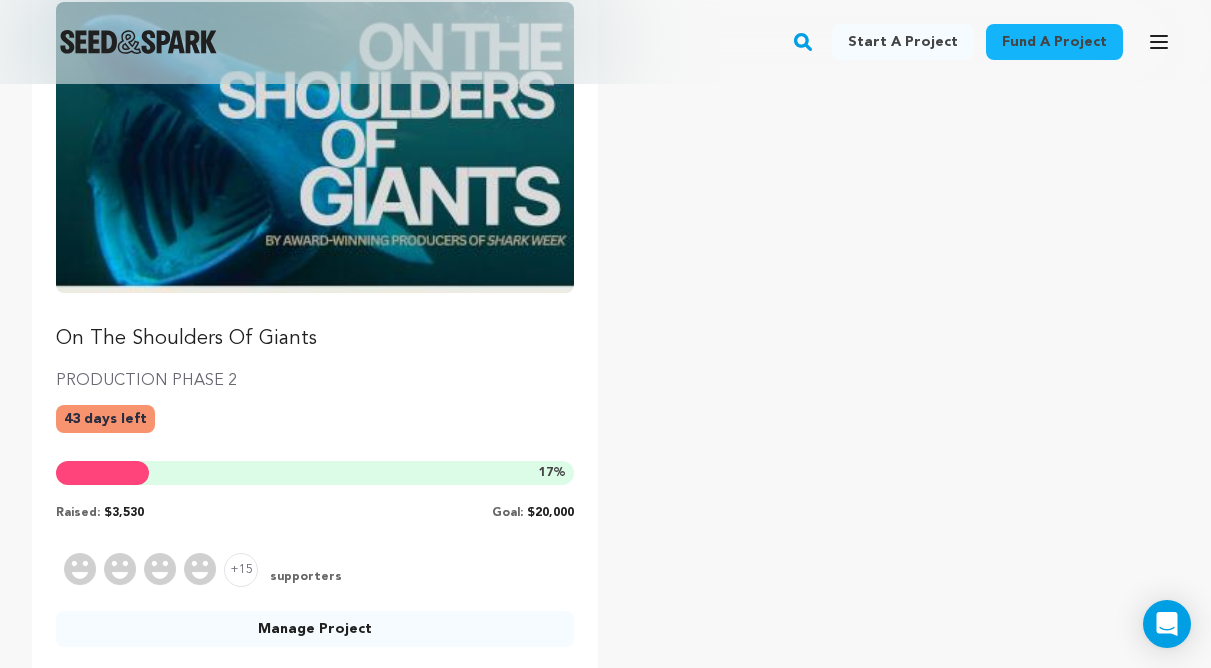 scroll, scrollTop: 1206, scrollLeft: 0, axis: vertical 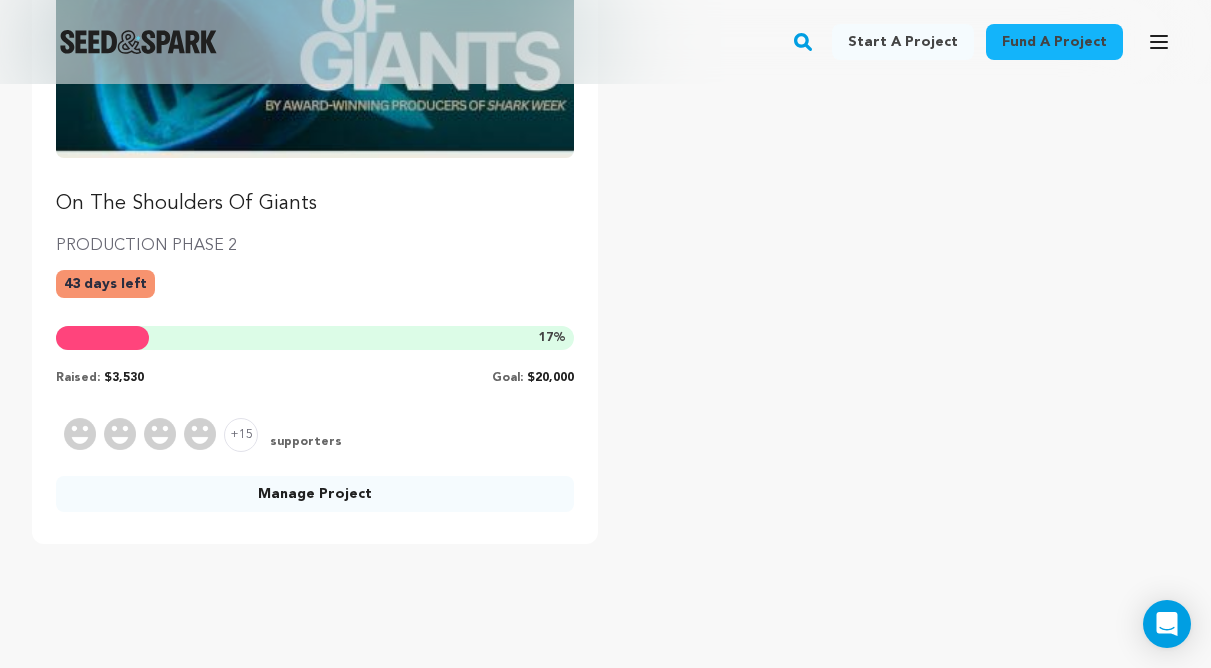 click on "Manage Project" at bounding box center (315, 494) 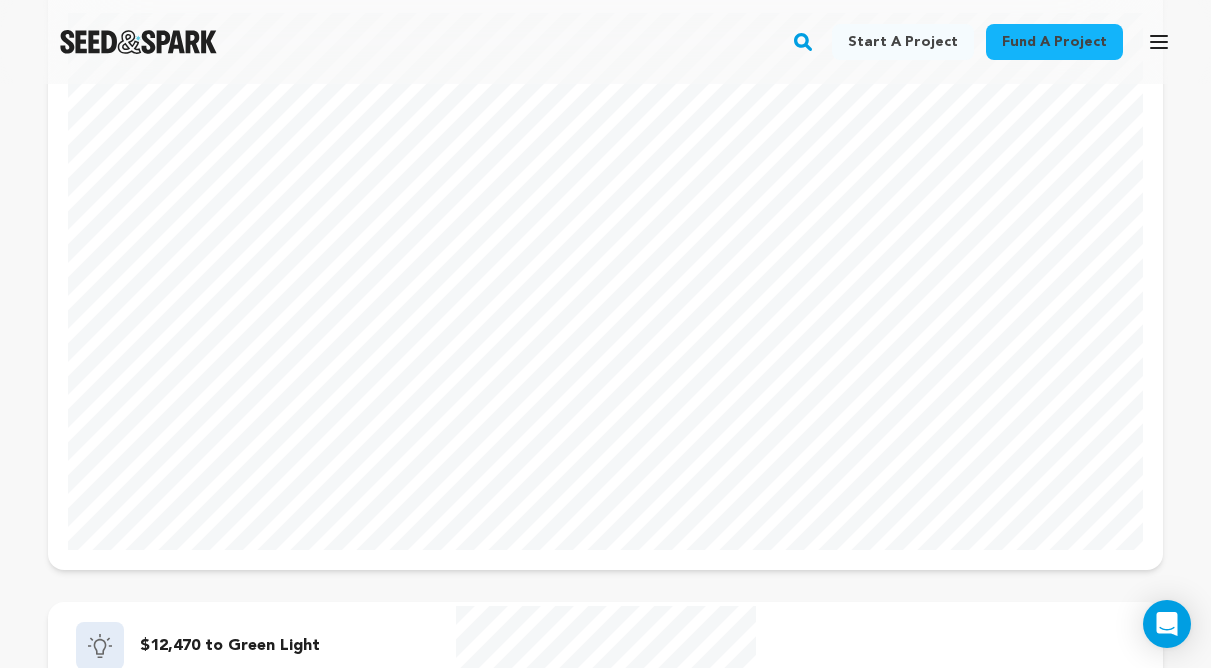 scroll, scrollTop: 0, scrollLeft: 0, axis: both 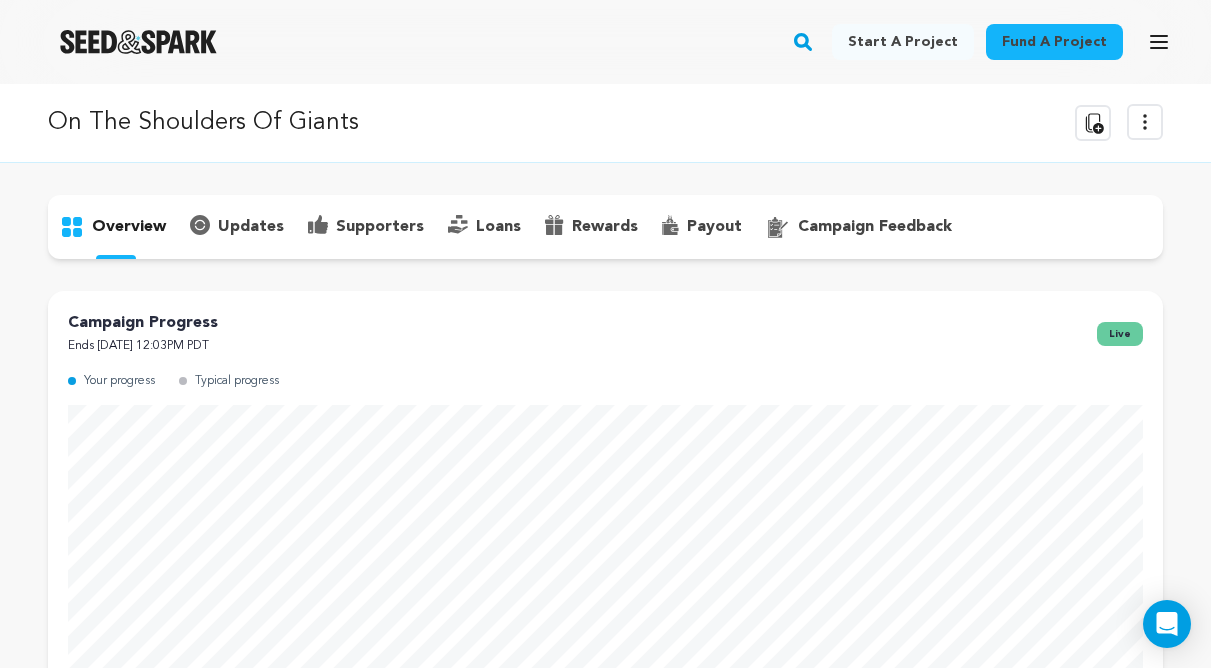 click 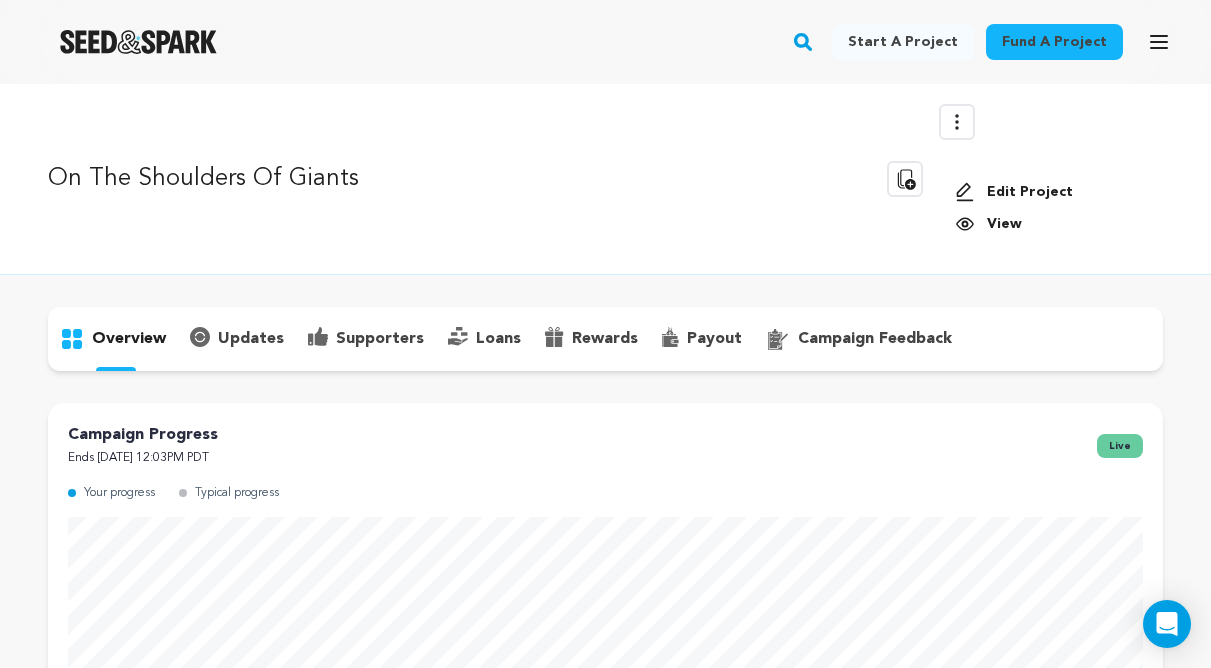 click on "Edit Project" at bounding box center [1051, 192] 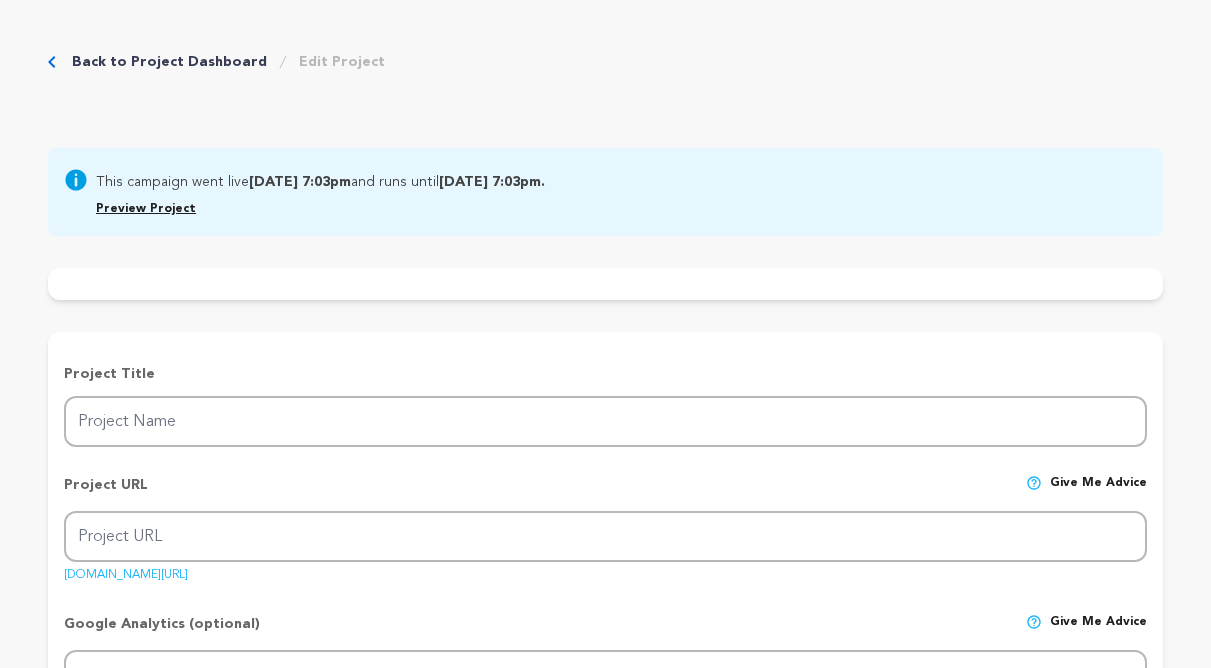 scroll, scrollTop: 0, scrollLeft: 0, axis: both 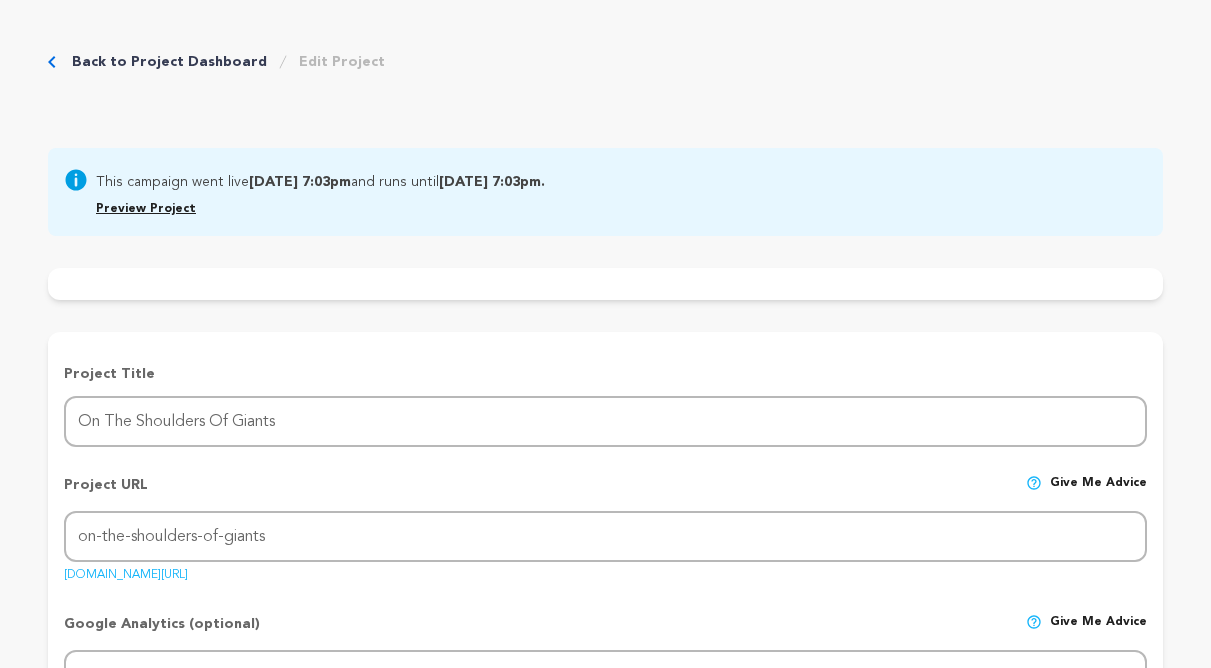 type on "GIANTS is born from a passion to tell shark stories that include more science, history, conservation and diversity.  It's not about celebrity gimmicks and cheap scares. This first film represents a new wave in storytelling that brings a fresh perspective to these fascinating and iconic animals." 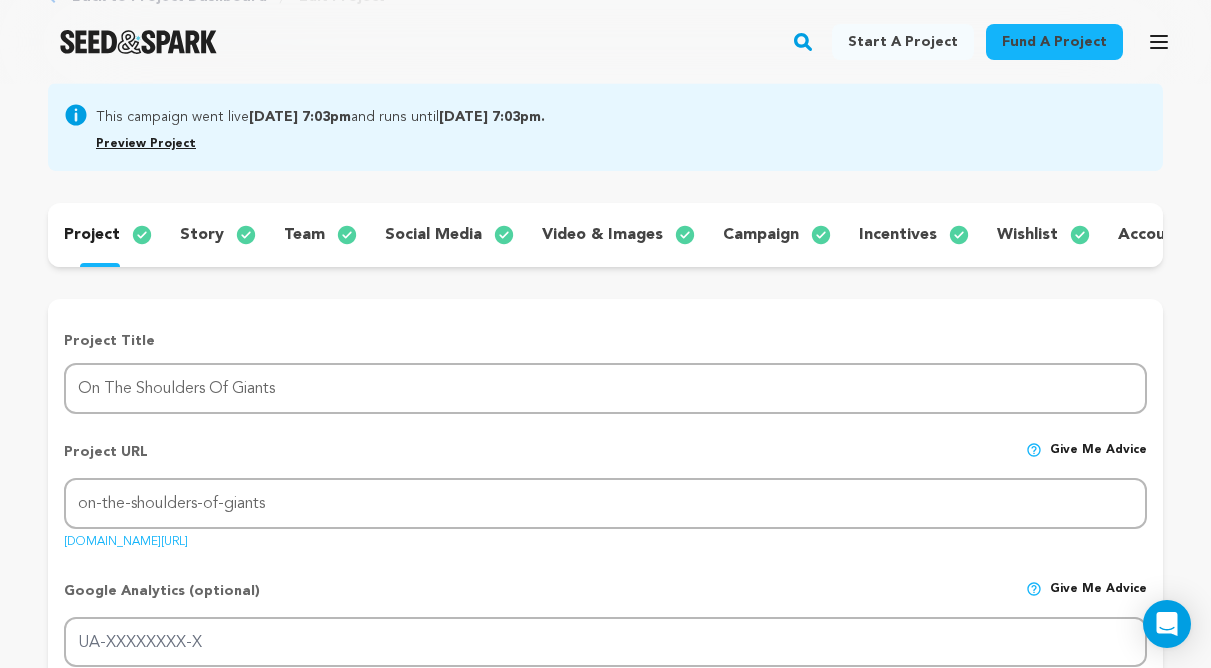 scroll, scrollTop: 150, scrollLeft: 0, axis: vertical 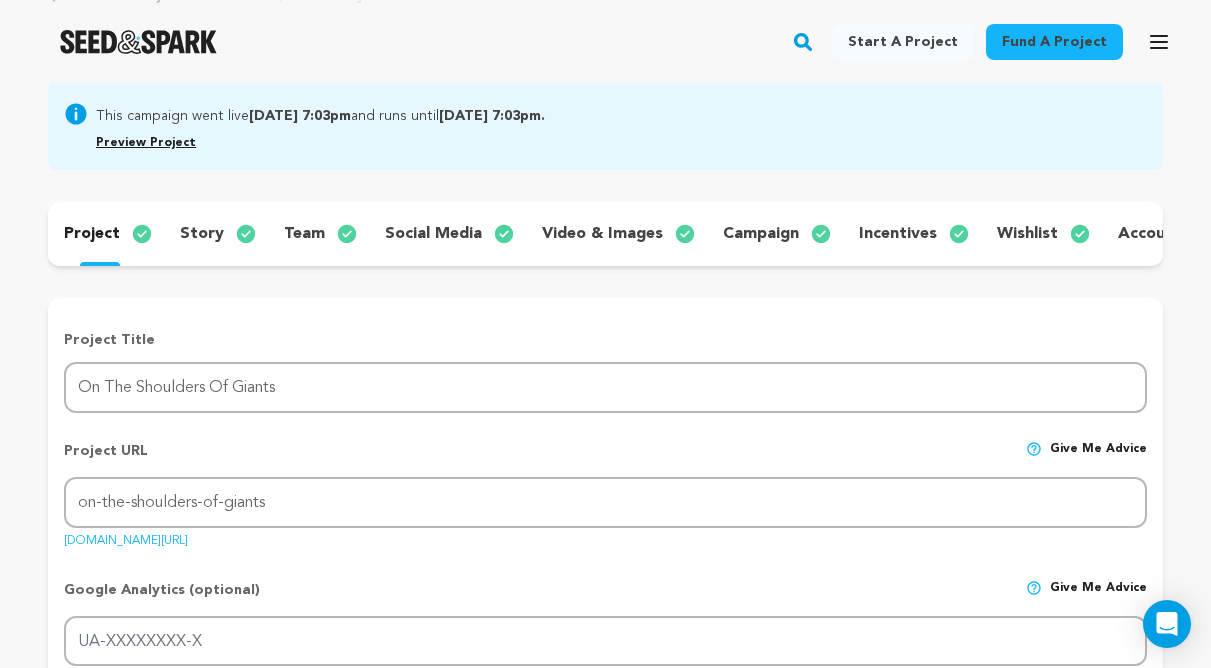 click on "story" at bounding box center (202, 234) 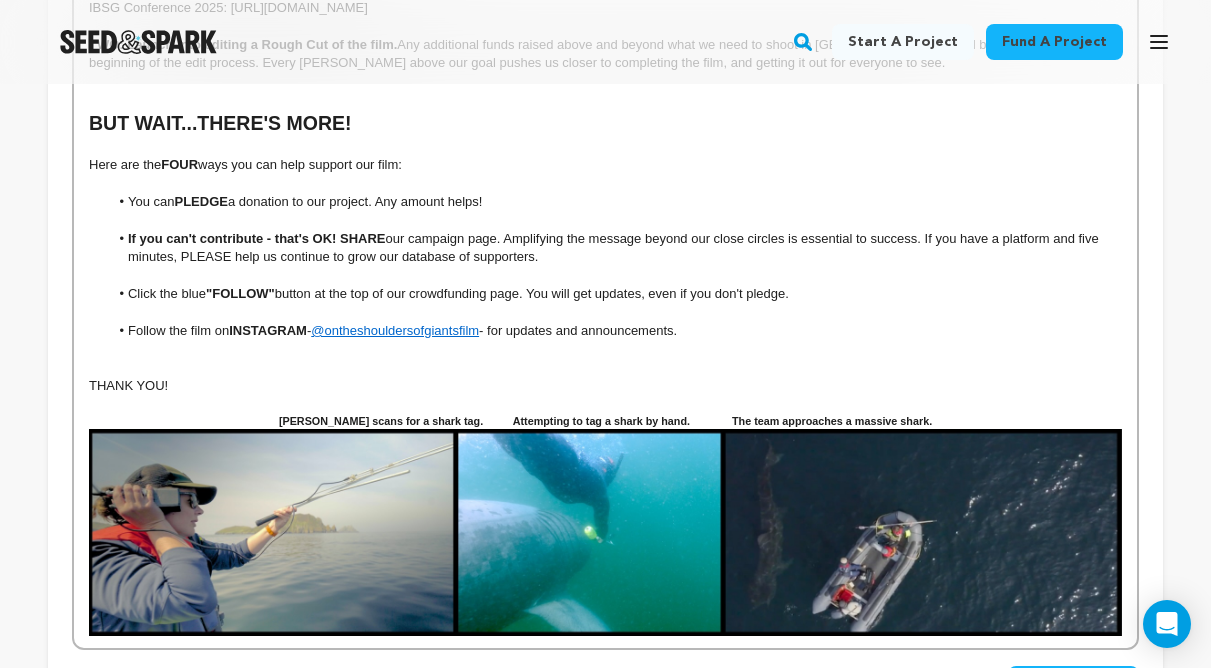 scroll, scrollTop: 3418, scrollLeft: 0, axis: vertical 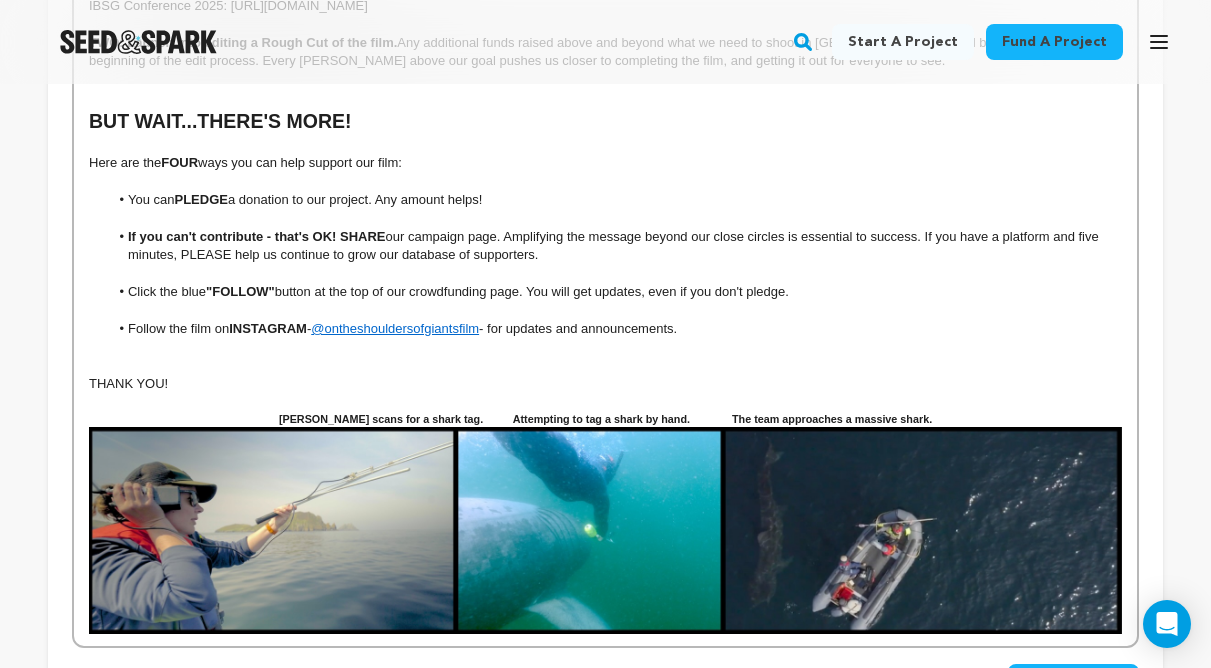 click on "Click the blue  "FOLLOW"  button at the top of our crowdfunding page. You will get updates, even if you don't pledge." at bounding box center [616, 292] 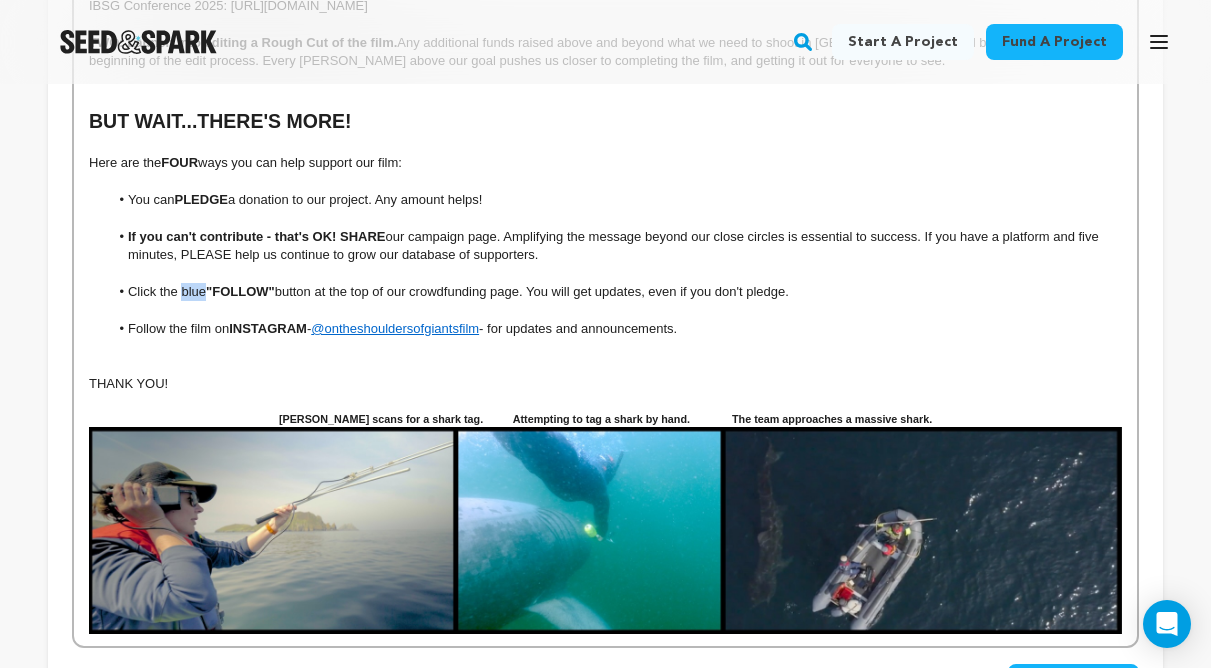 click on "Click the blue  "FOLLOW"  button at the top of our crowdfunding page. You will get updates, even if you don't pledge." at bounding box center [616, 292] 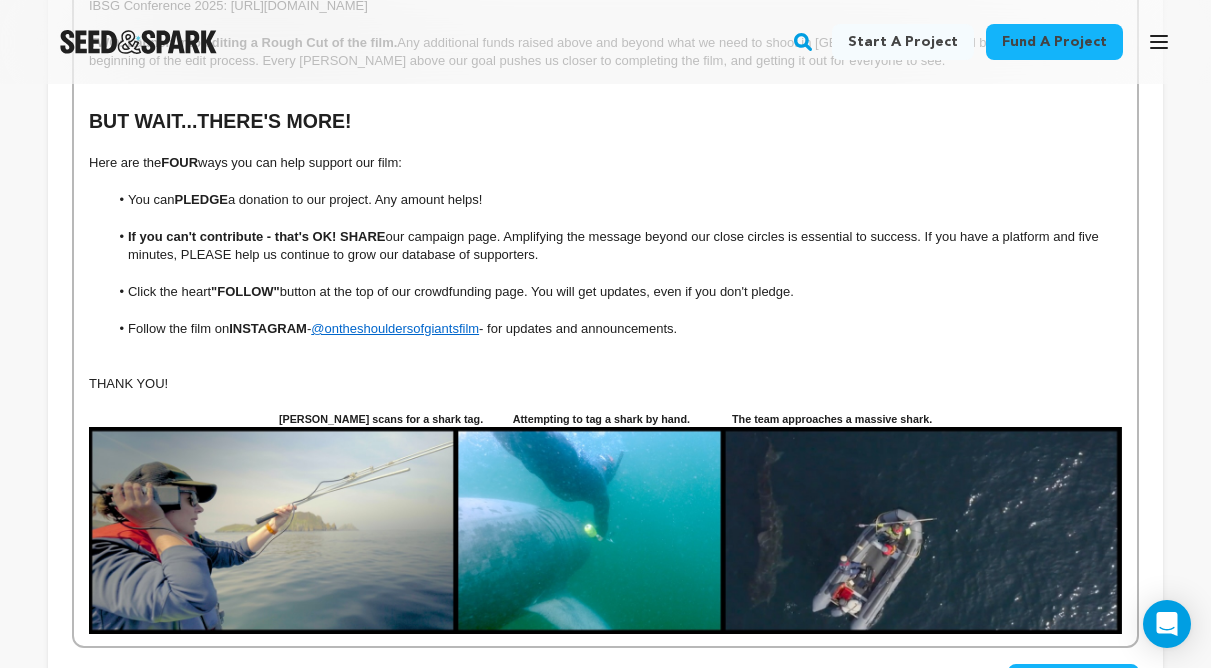 click on "Save Changes" at bounding box center (1073, 682) 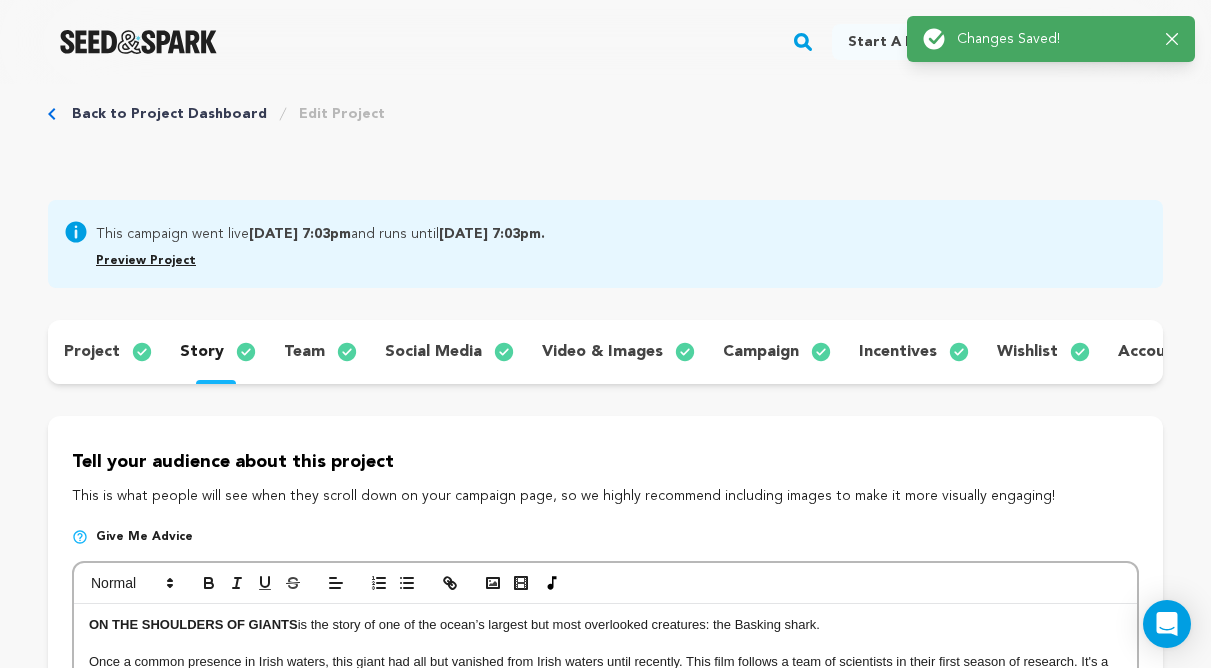 scroll, scrollTop: 0, scrollLeft: 0, axis: both 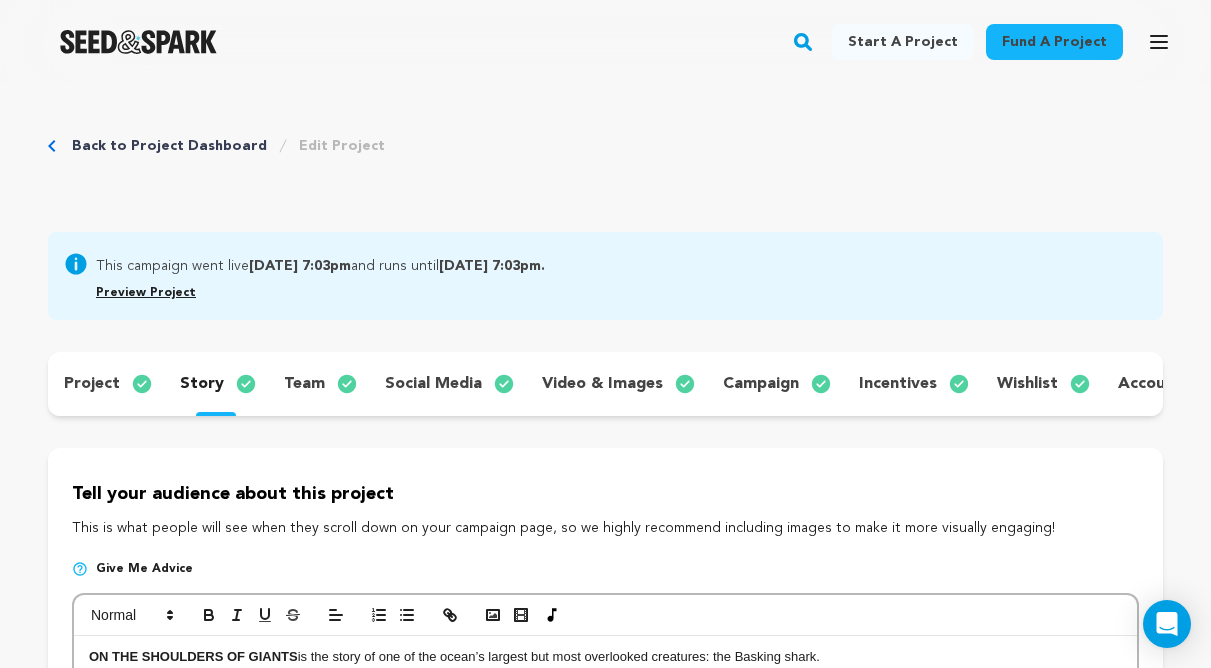 click on "Back to Project Dashboard" at bounding box center (169, 146) 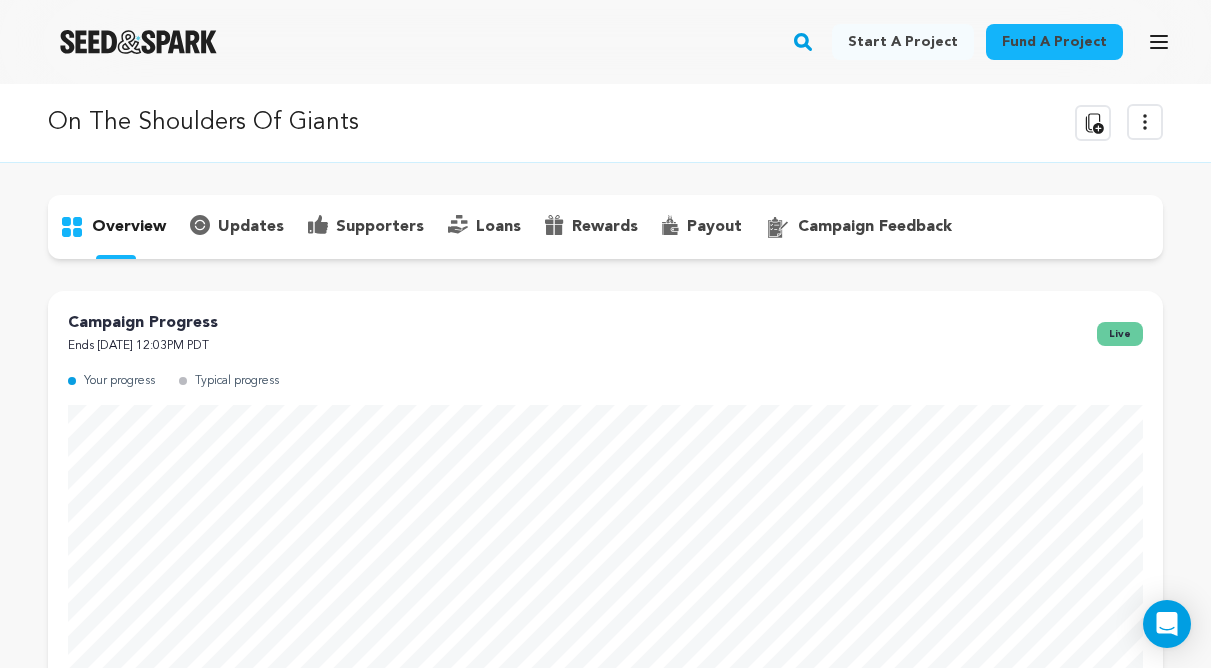 scroll, scrollTop: 40, scrollLeft: 0, axis: vertical 